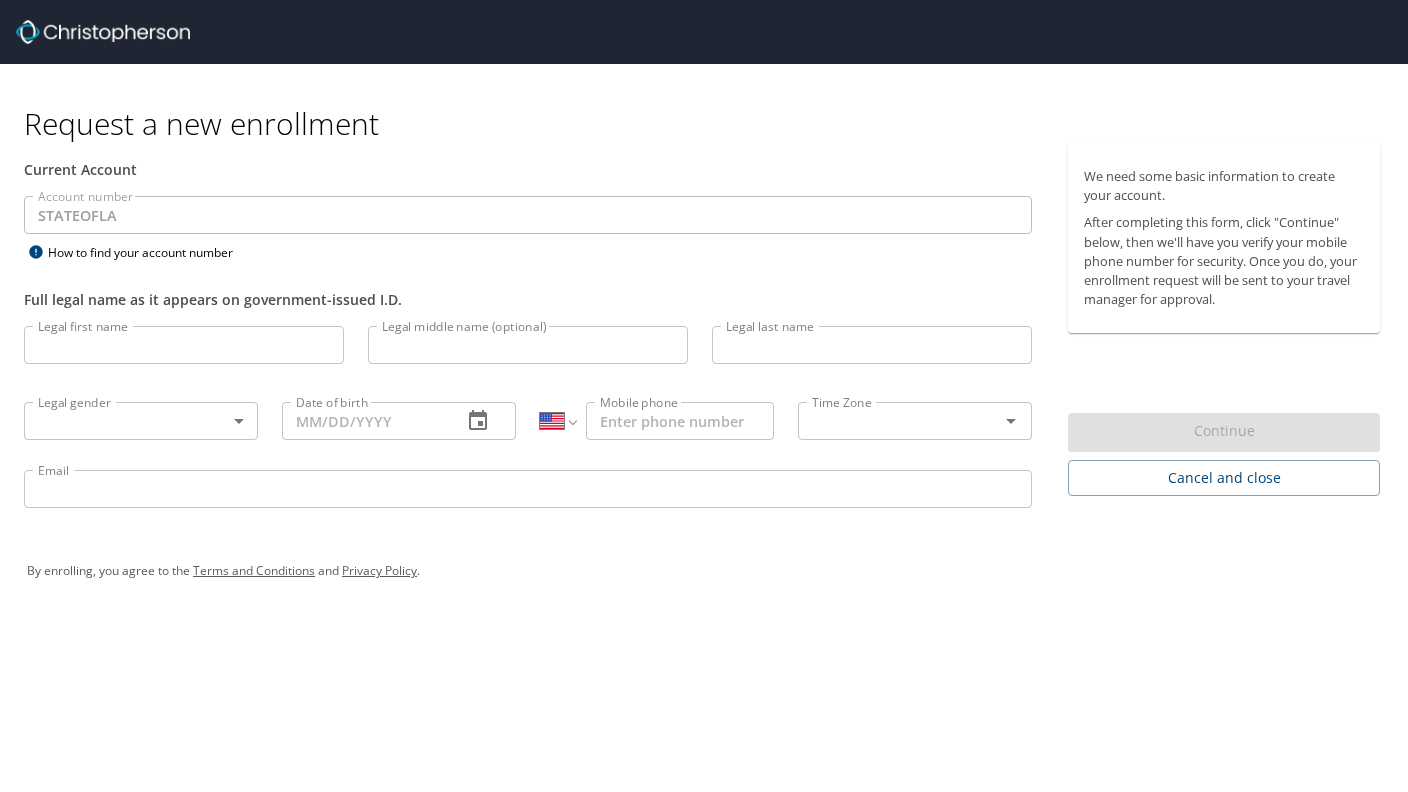 select on "US" 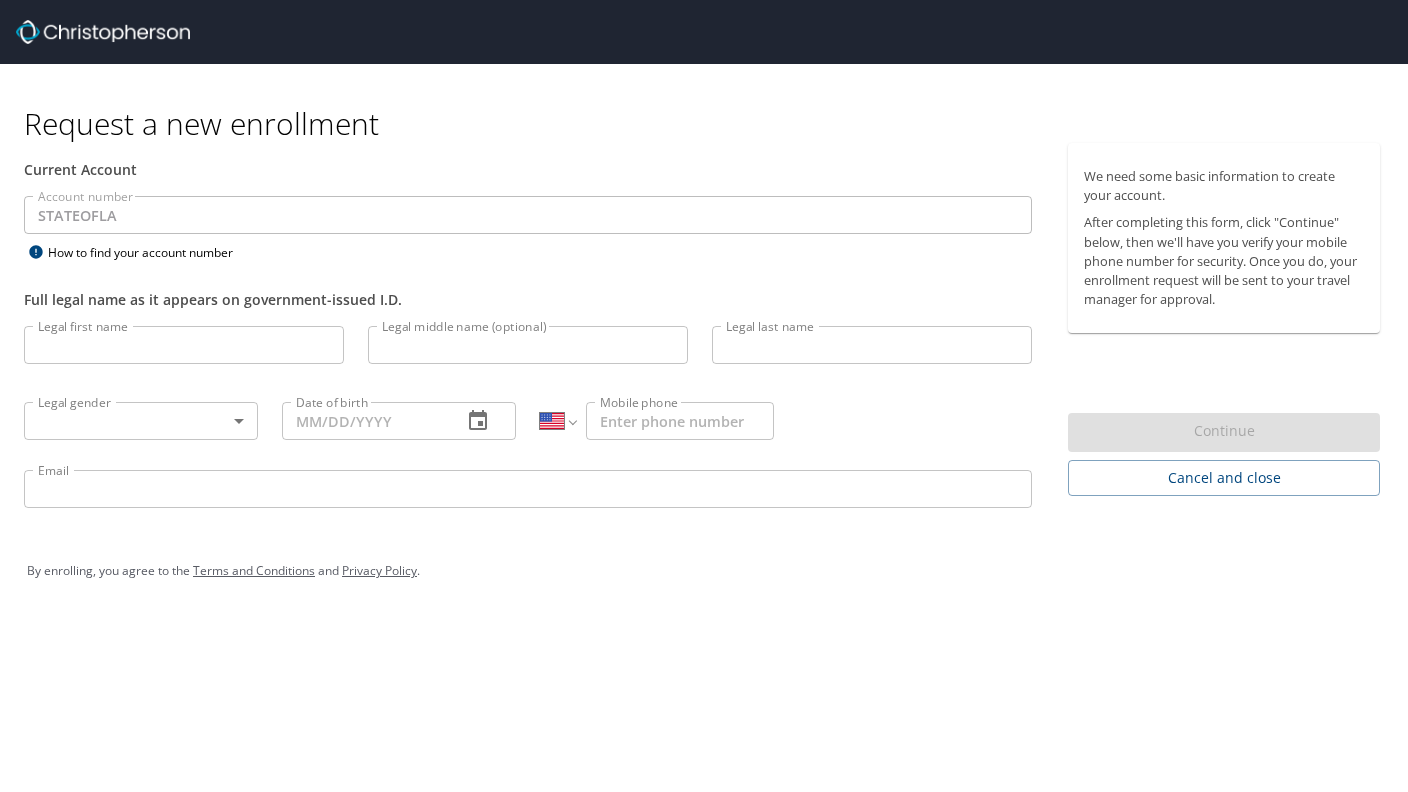select on "US" 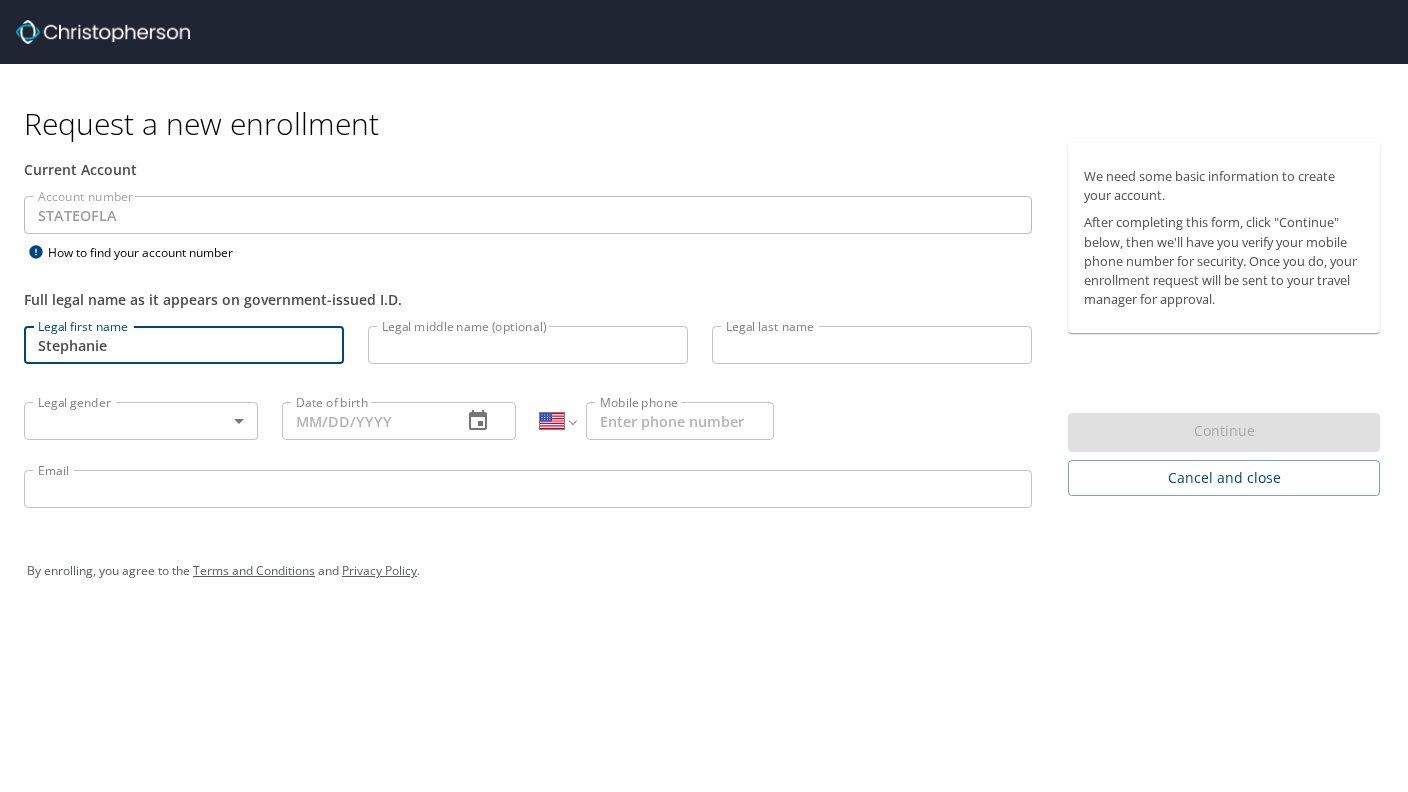 type on "Stephanie" 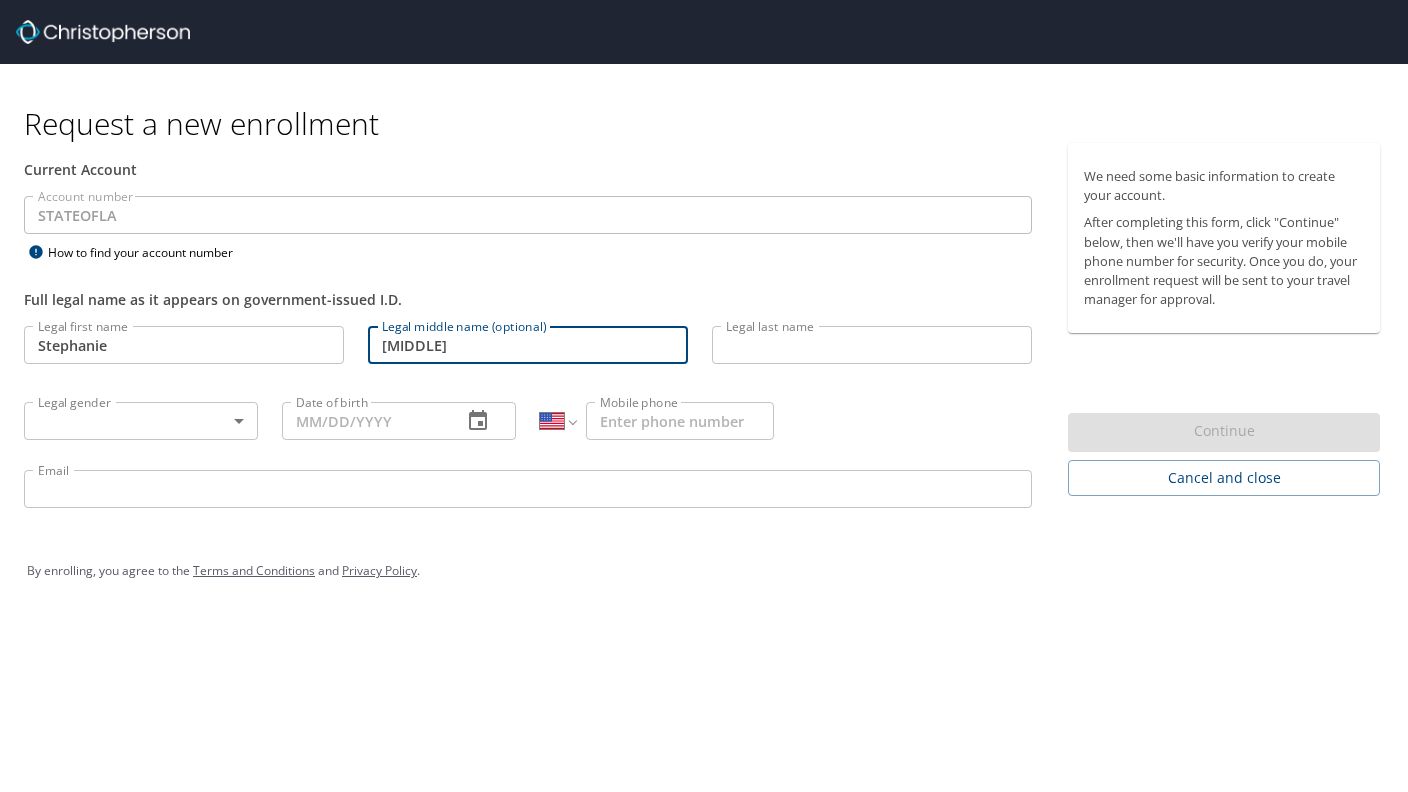 type on "[MIDDLE]" 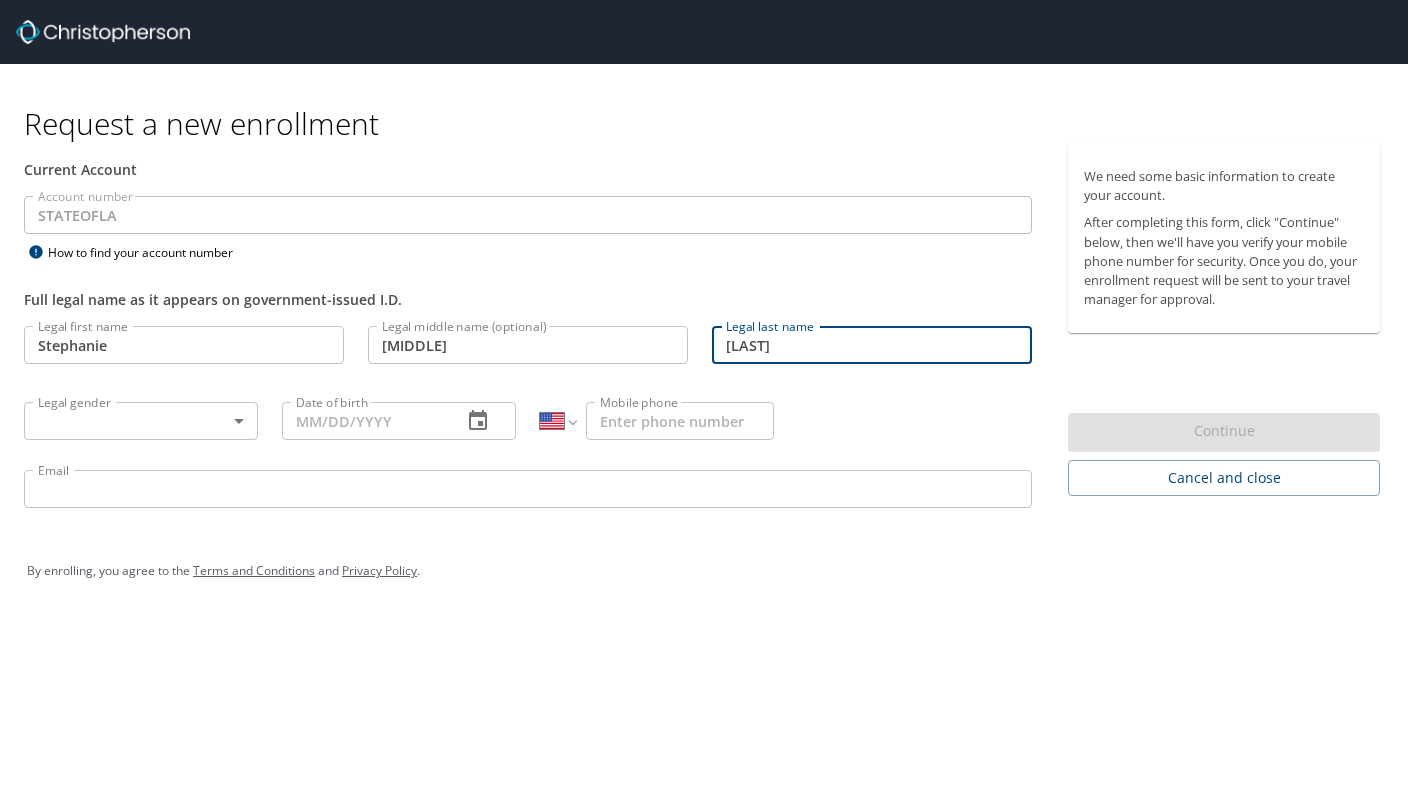 type on "[LAST]" 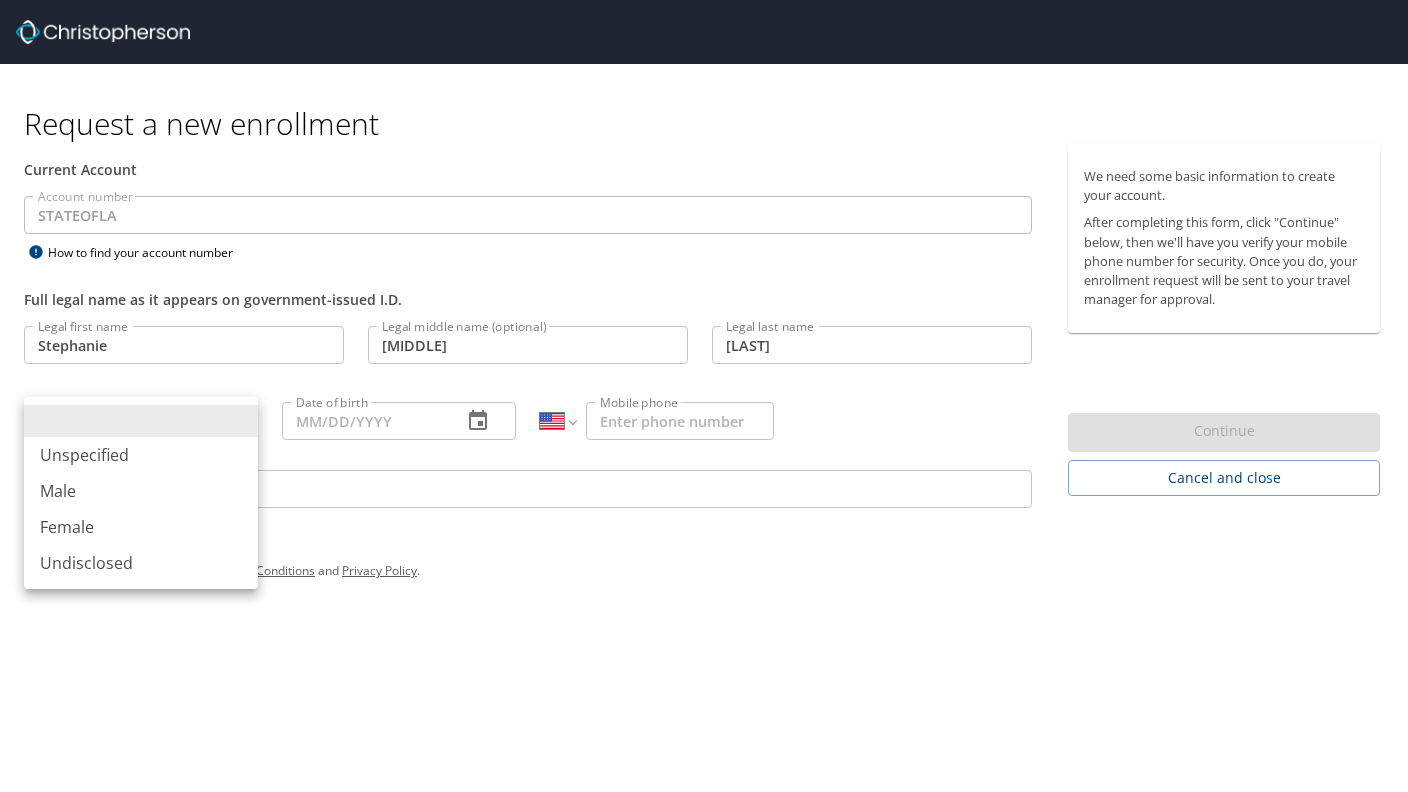 click on "Female" at bounding box center [141, 527] 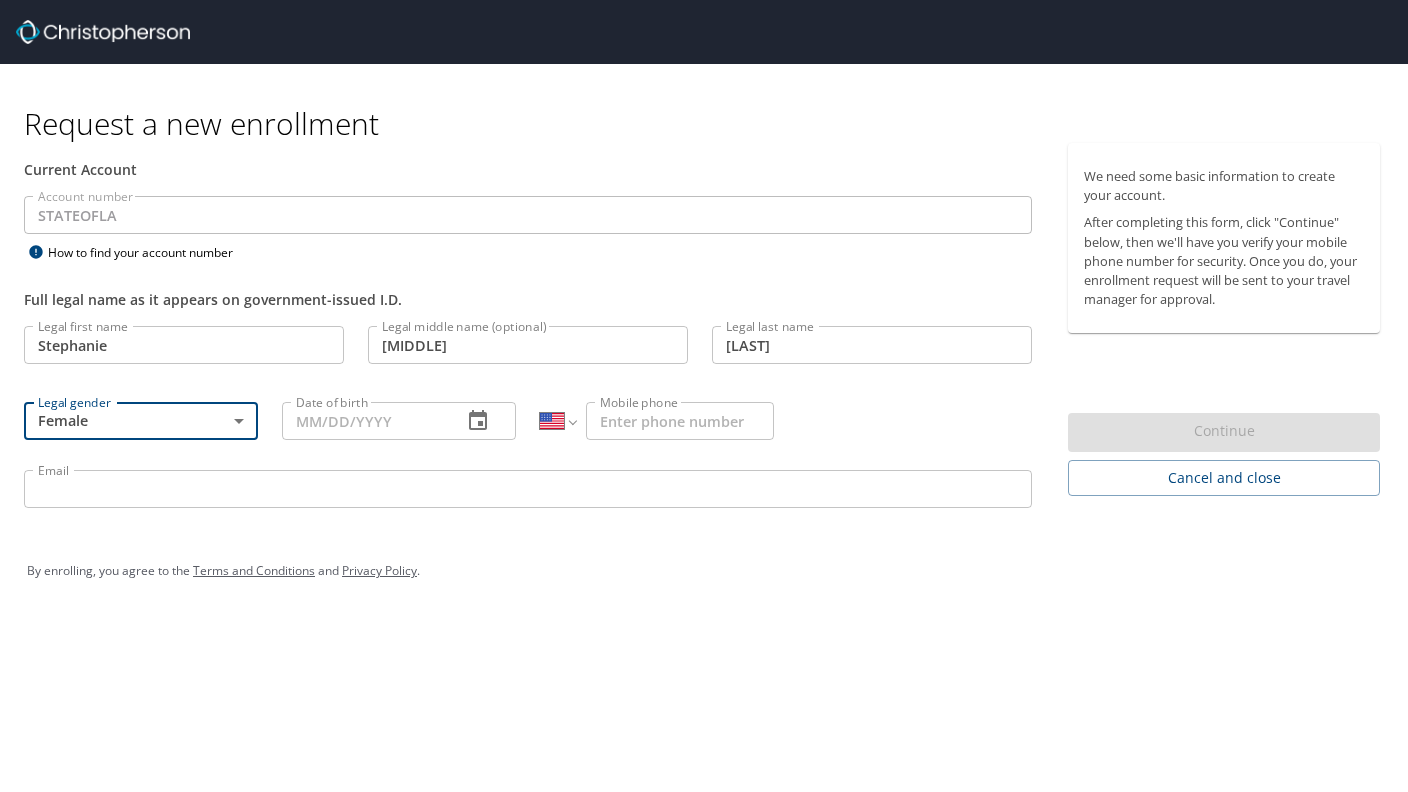 click on "Date of birth" at bounding box center [364, 421] 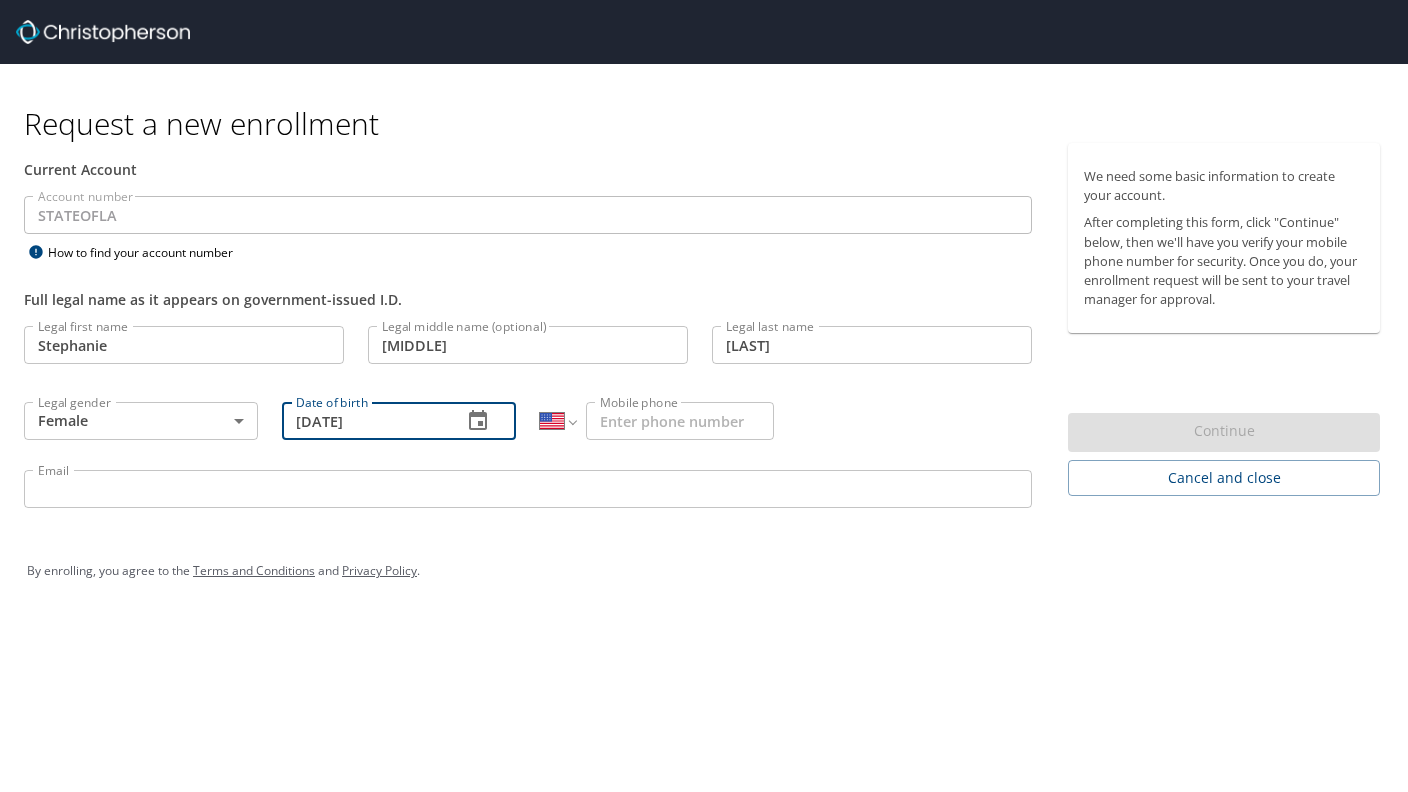 type on "[DATE]" 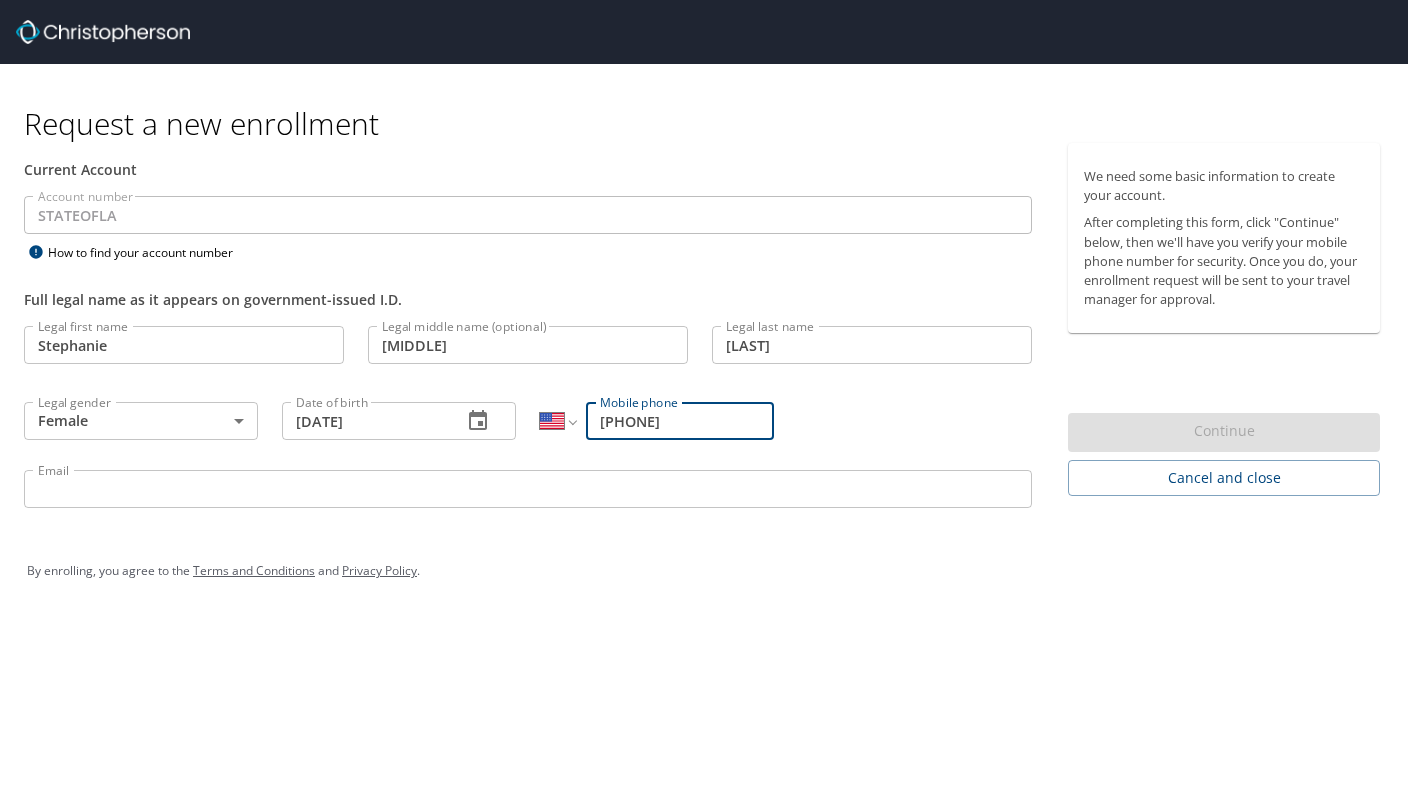 type on "[PHONE]" 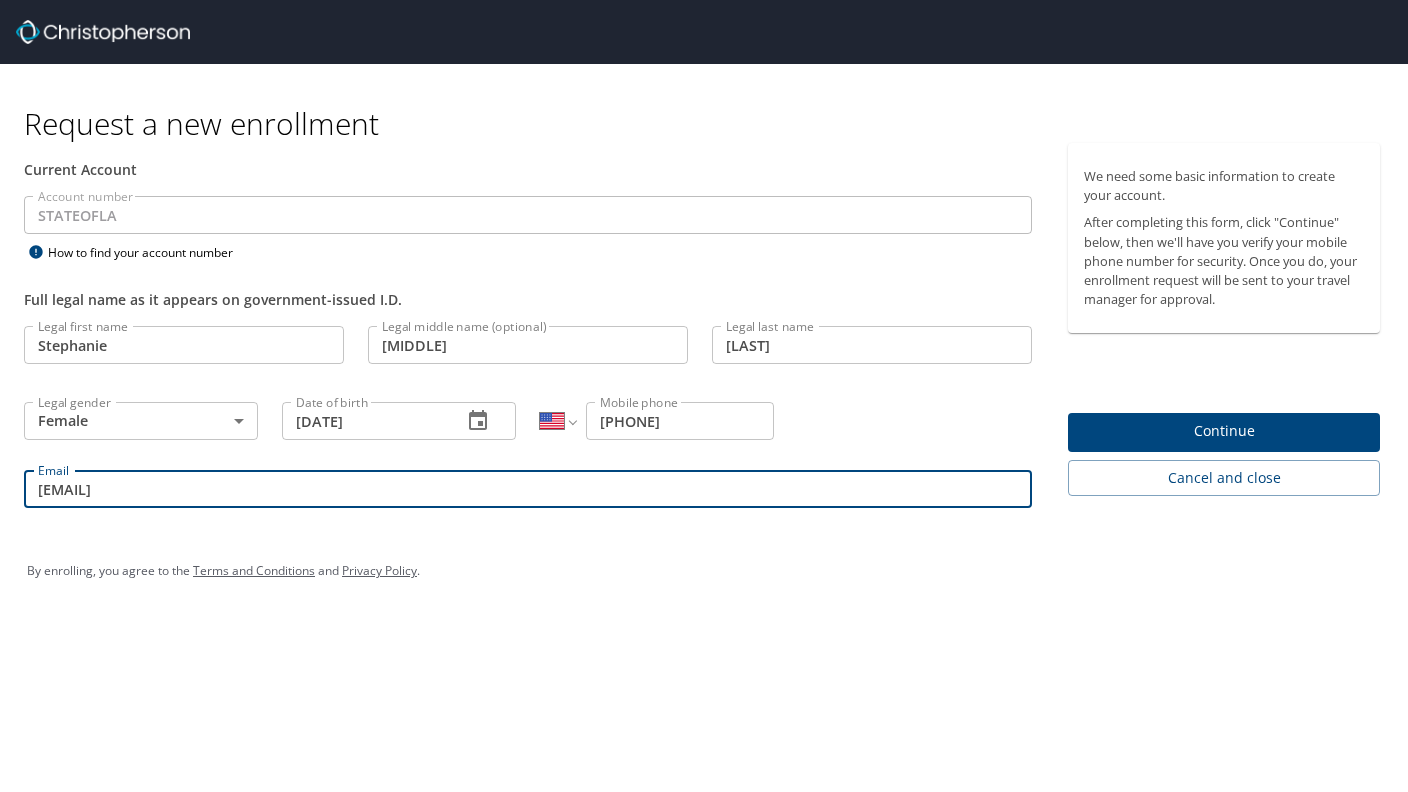 type on "[EMAIL]" 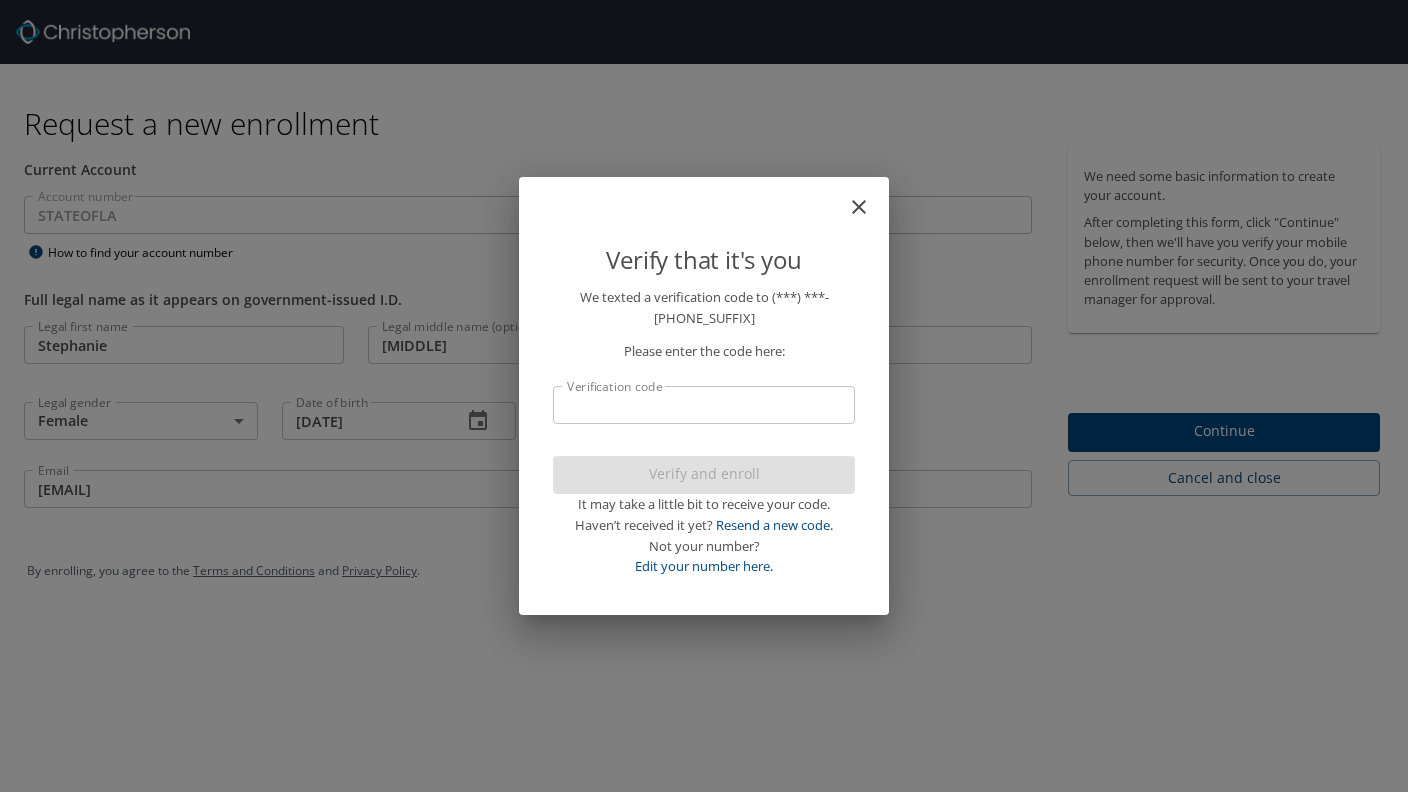 click on "Verification code" at bounding box center [704, 405] 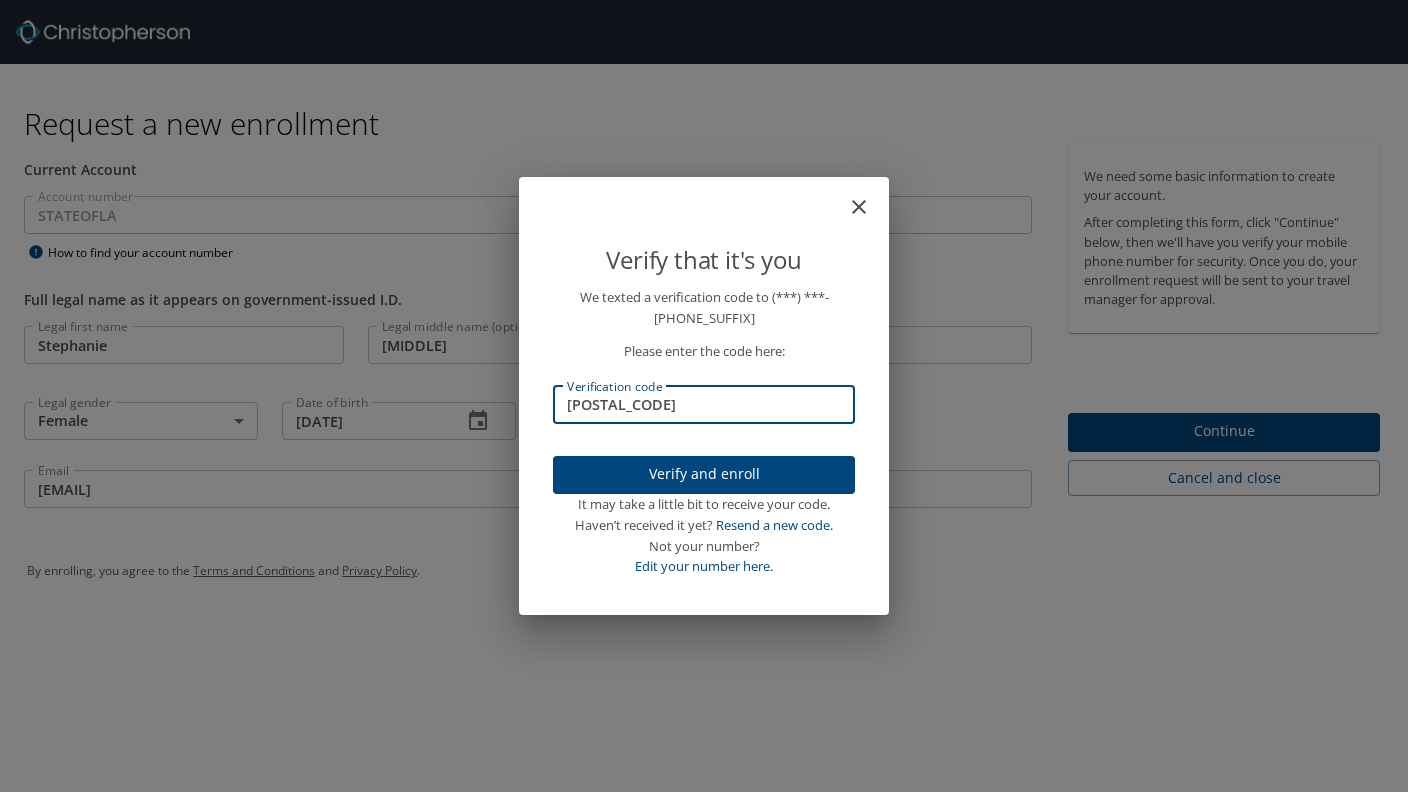 type on "[POSTAL_CODE]" 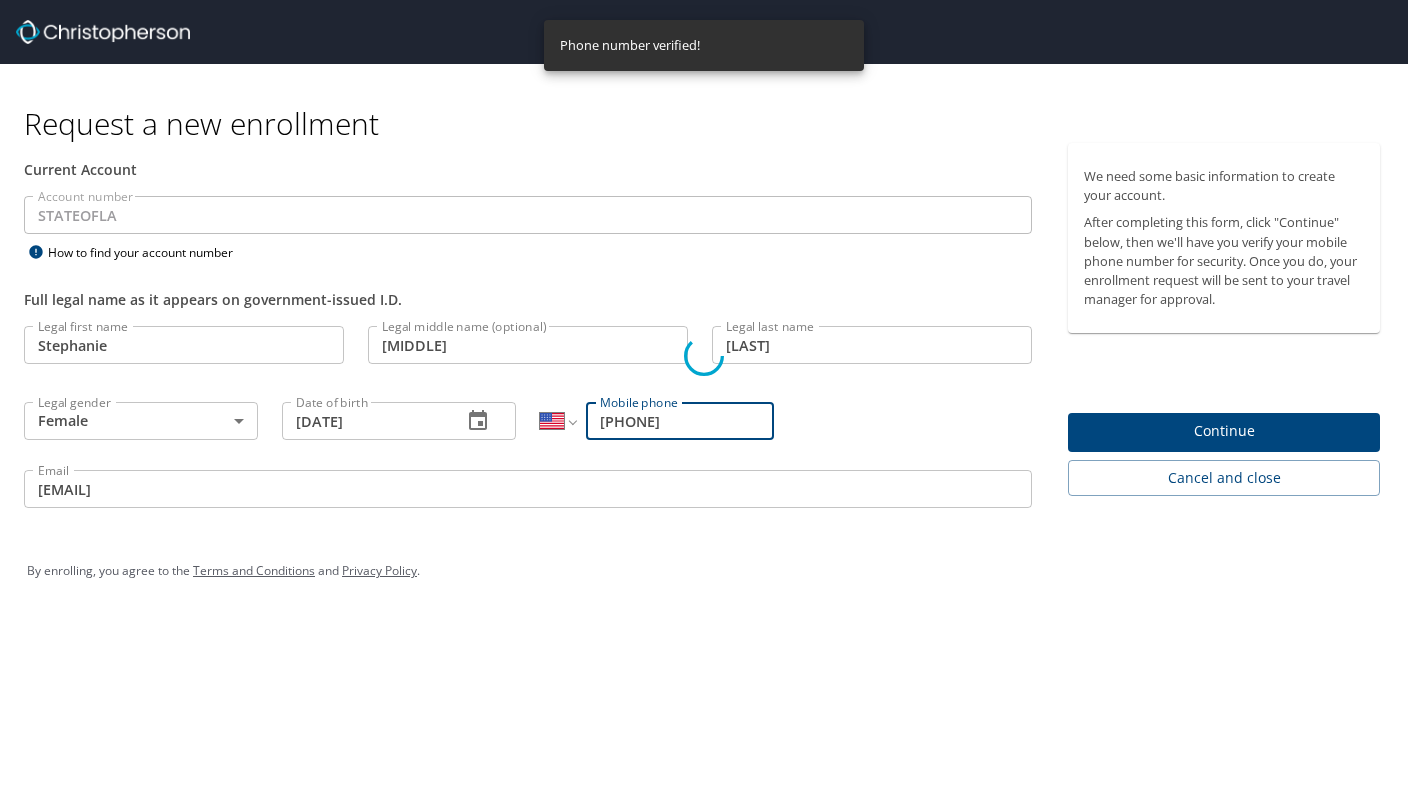 click on "Phone number verified!" at bounding box center (704, 45) 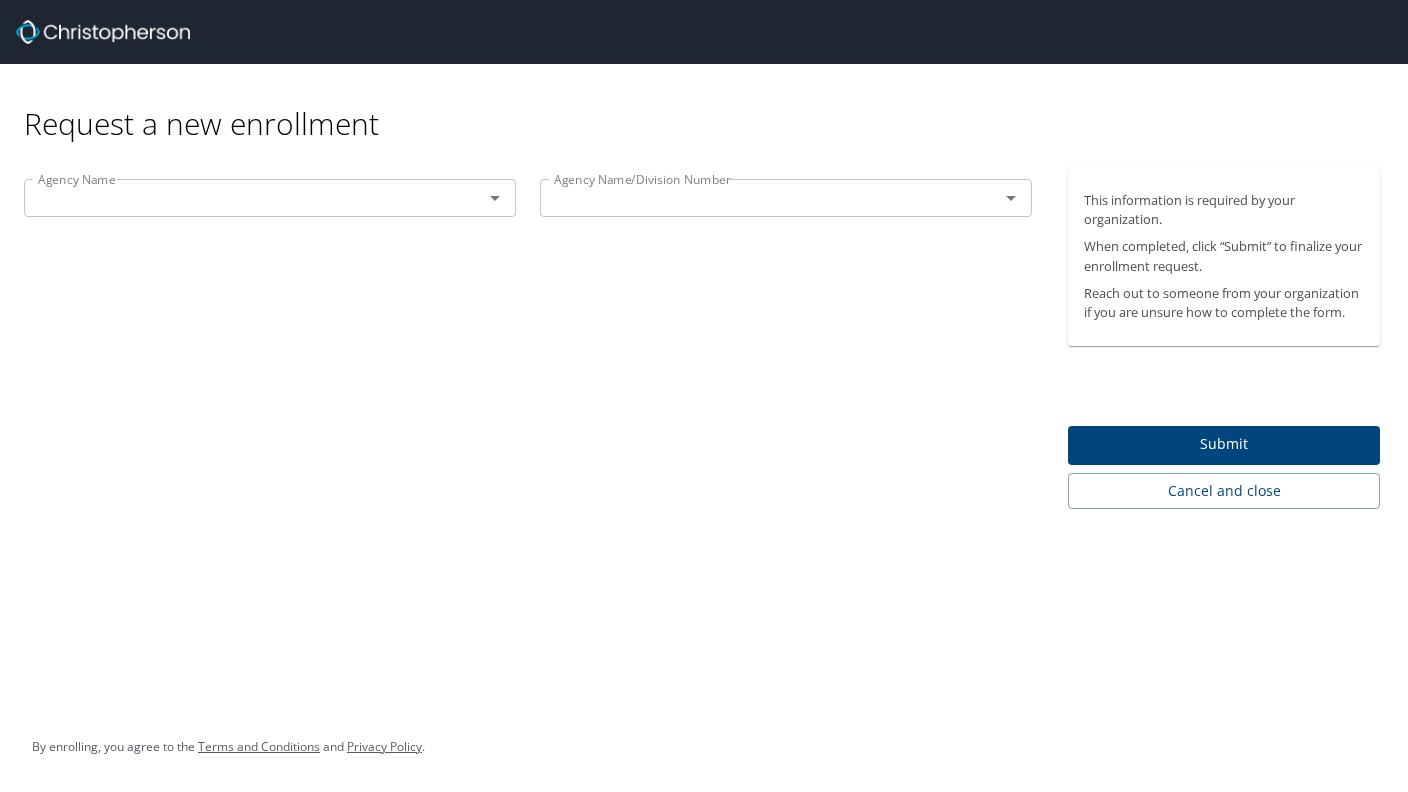 click 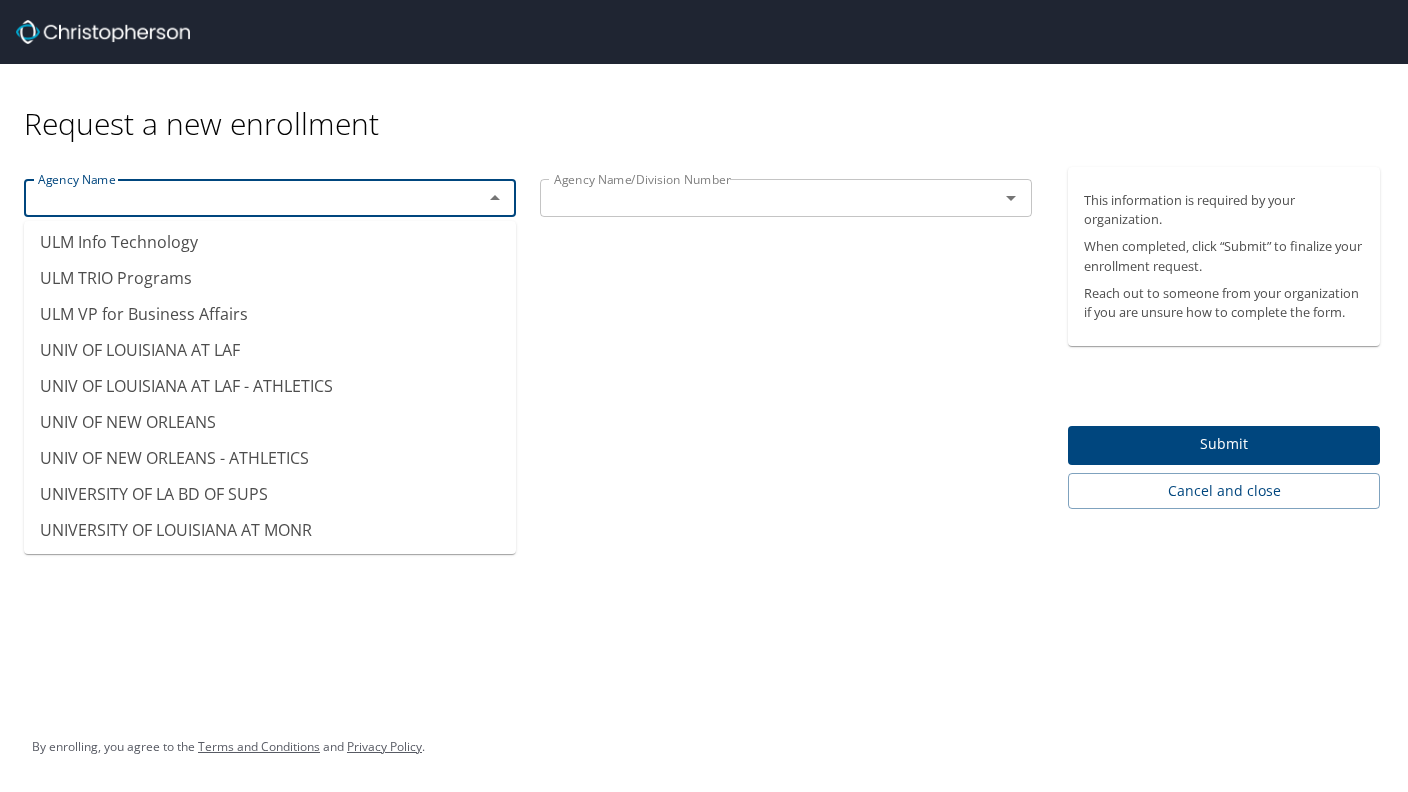 scroll, scrollTop: 19355, scrollLeft: 0, axis: vertical 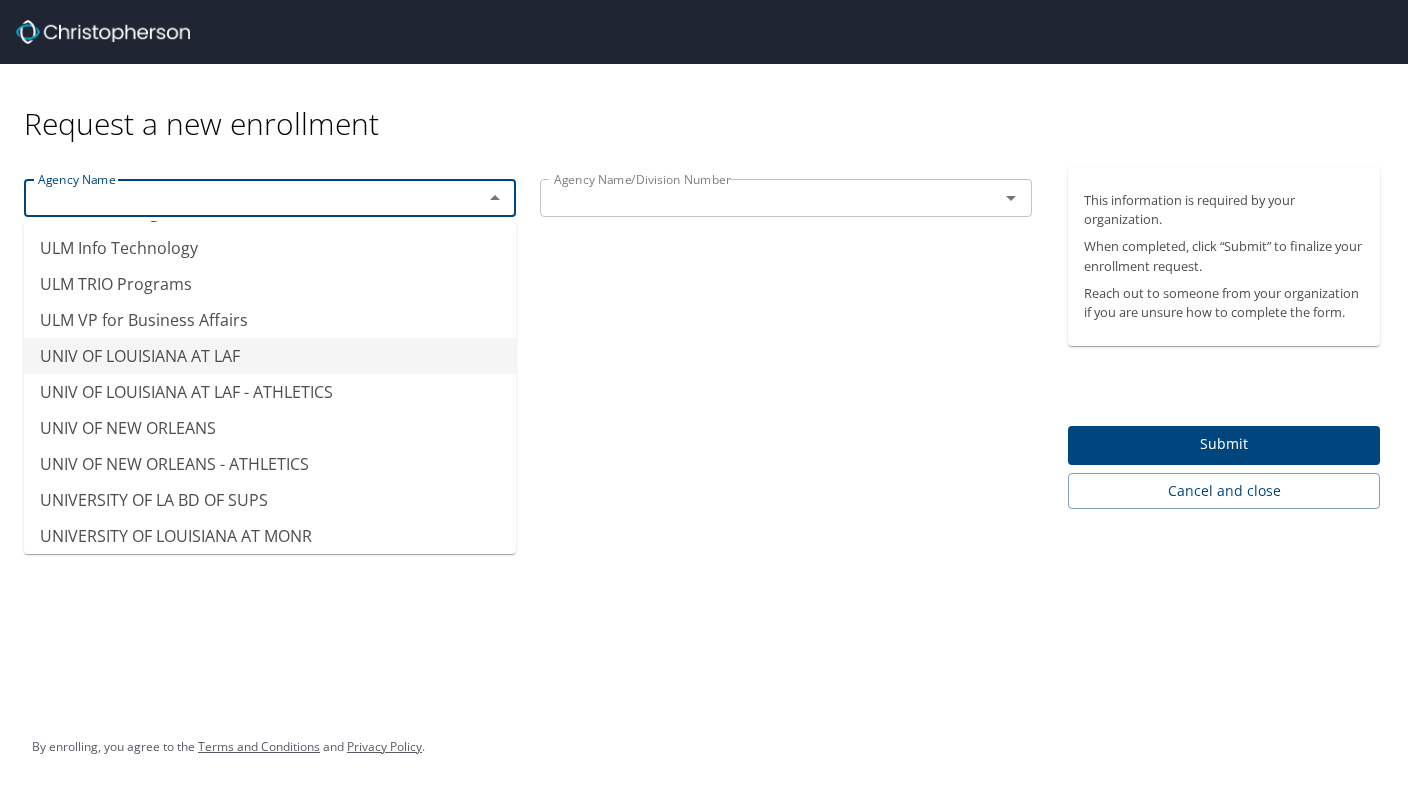 click on "UNIV OF LOUISIANA AT LAF" at bounding box center (270, 356) 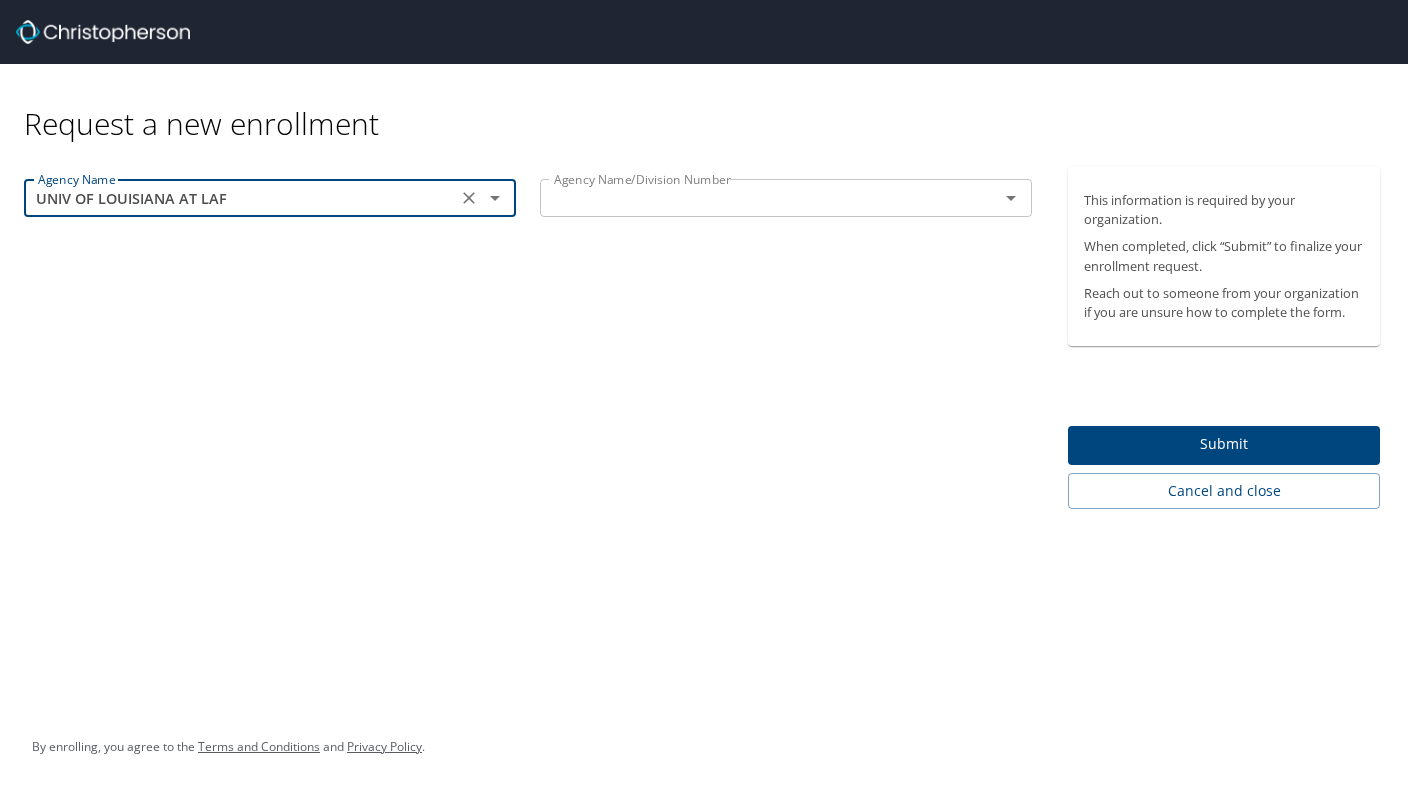 click at bounding box center [756, 198] 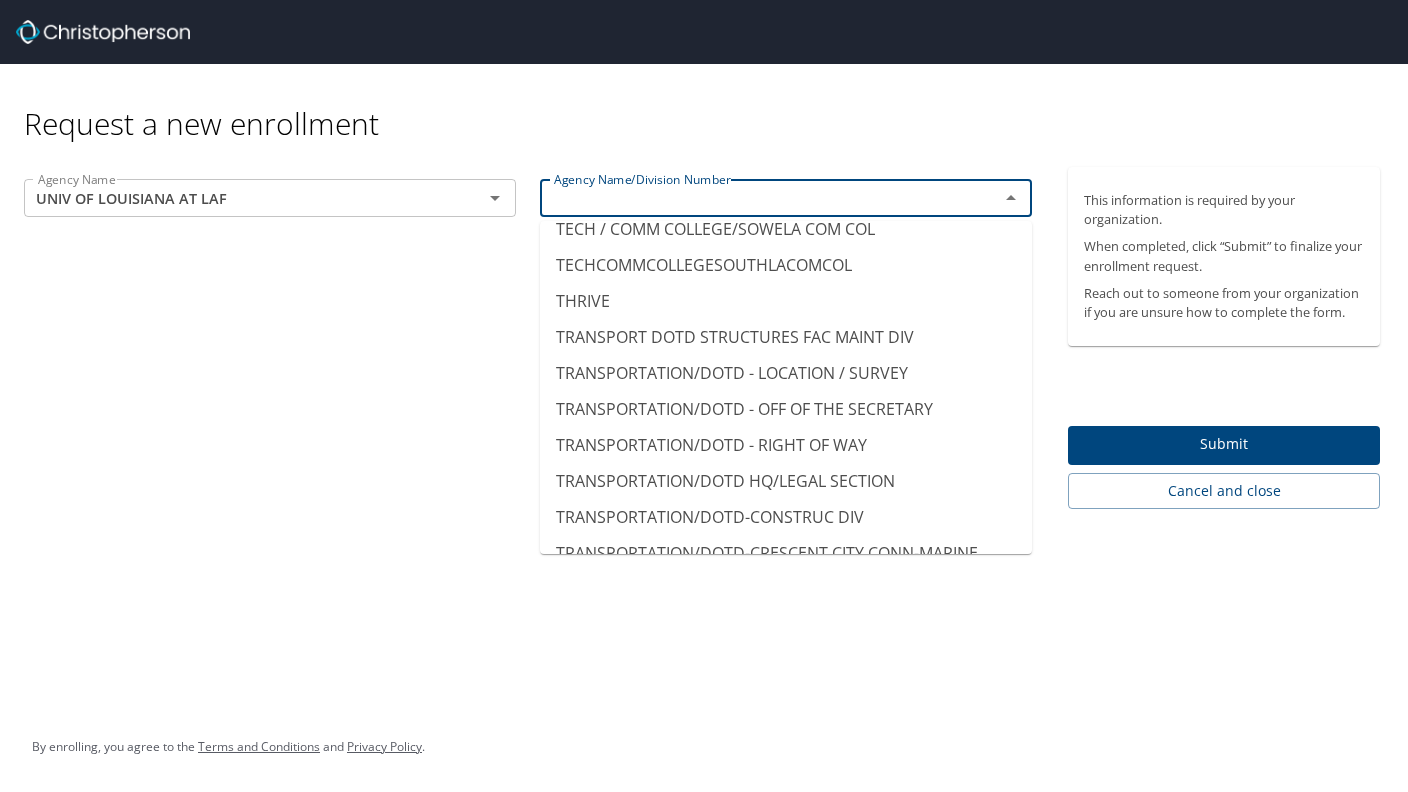 scroll, scrollTop: 17433, scrollLeft: 0, axis: vertical 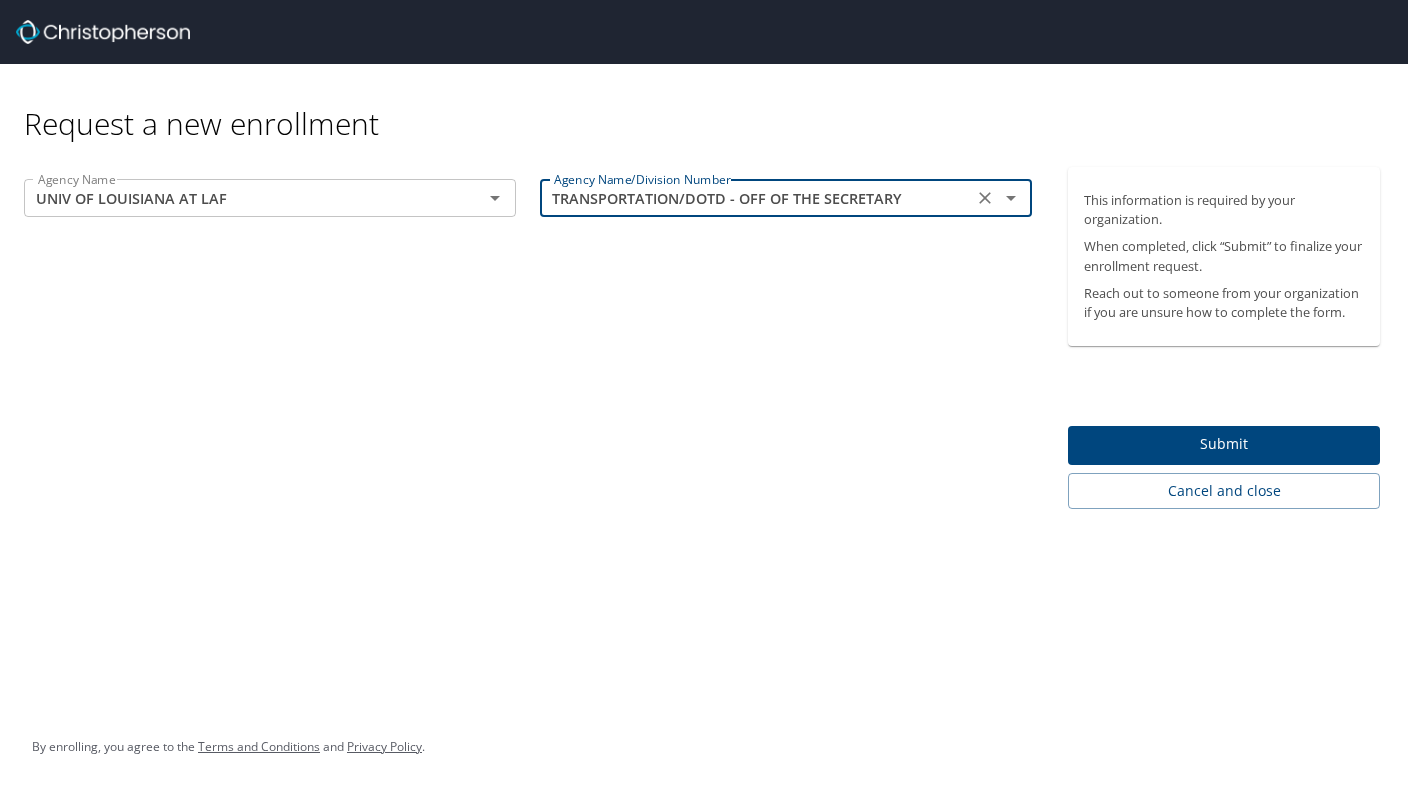 click on "TRANSPORTATION/DOTD - OFF OF THE SECRETARY" at bounding box center (756, 198) 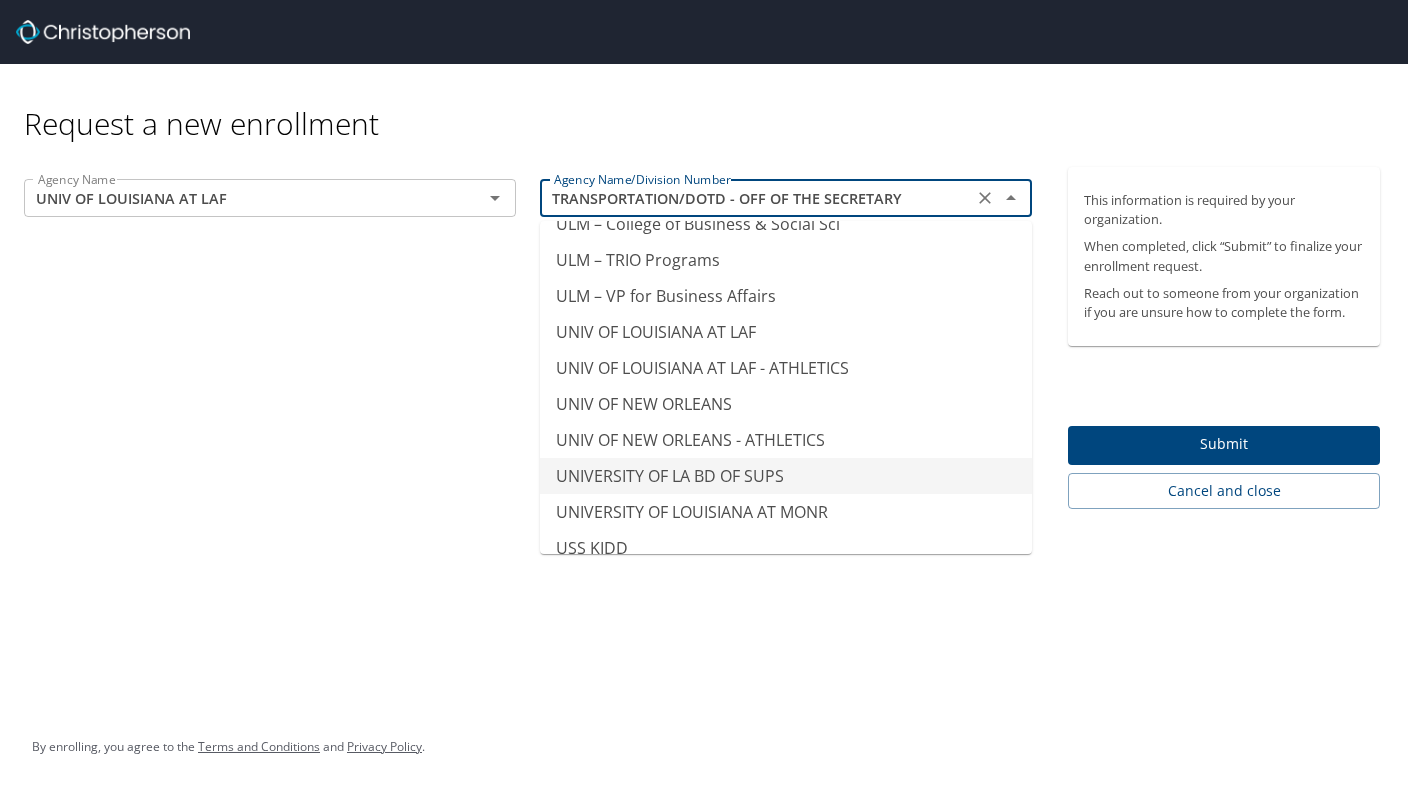 scroll, scrollTop: 19330, scrollLeft: 0, axis: vertical 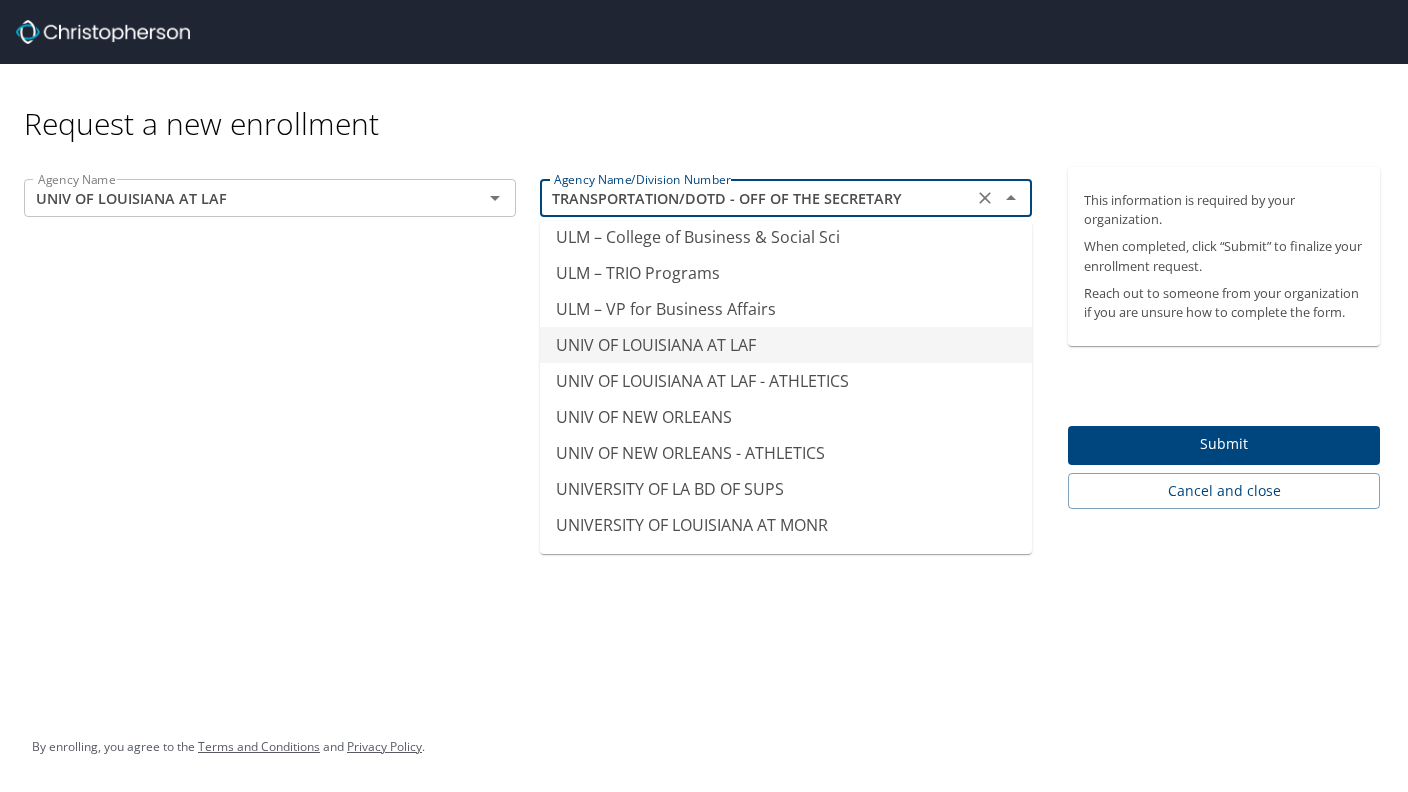 click on "UNIV OF LOUISIANA AT LAF" at bounding box center (786, 345) 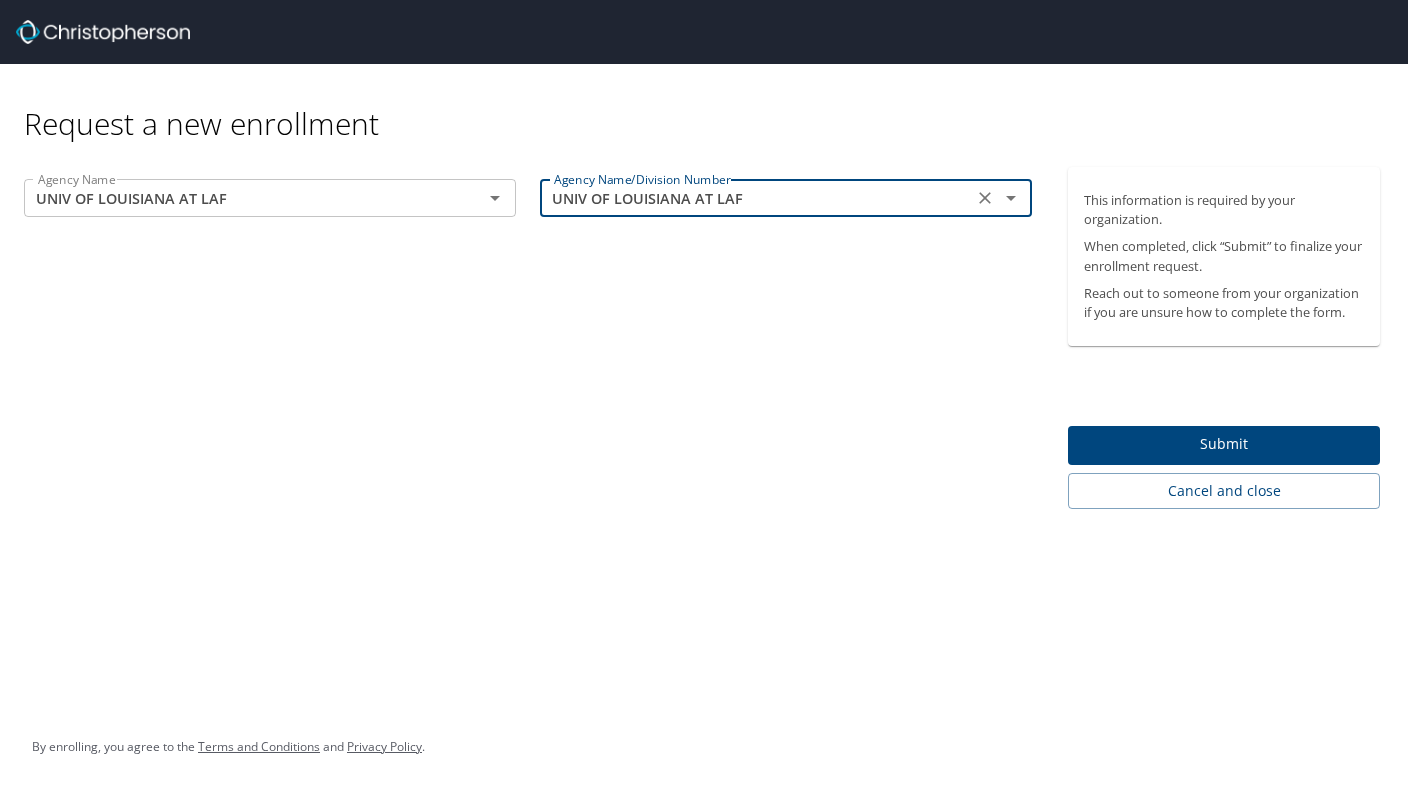 click on "Submit" at bounding box center (1224, 444) 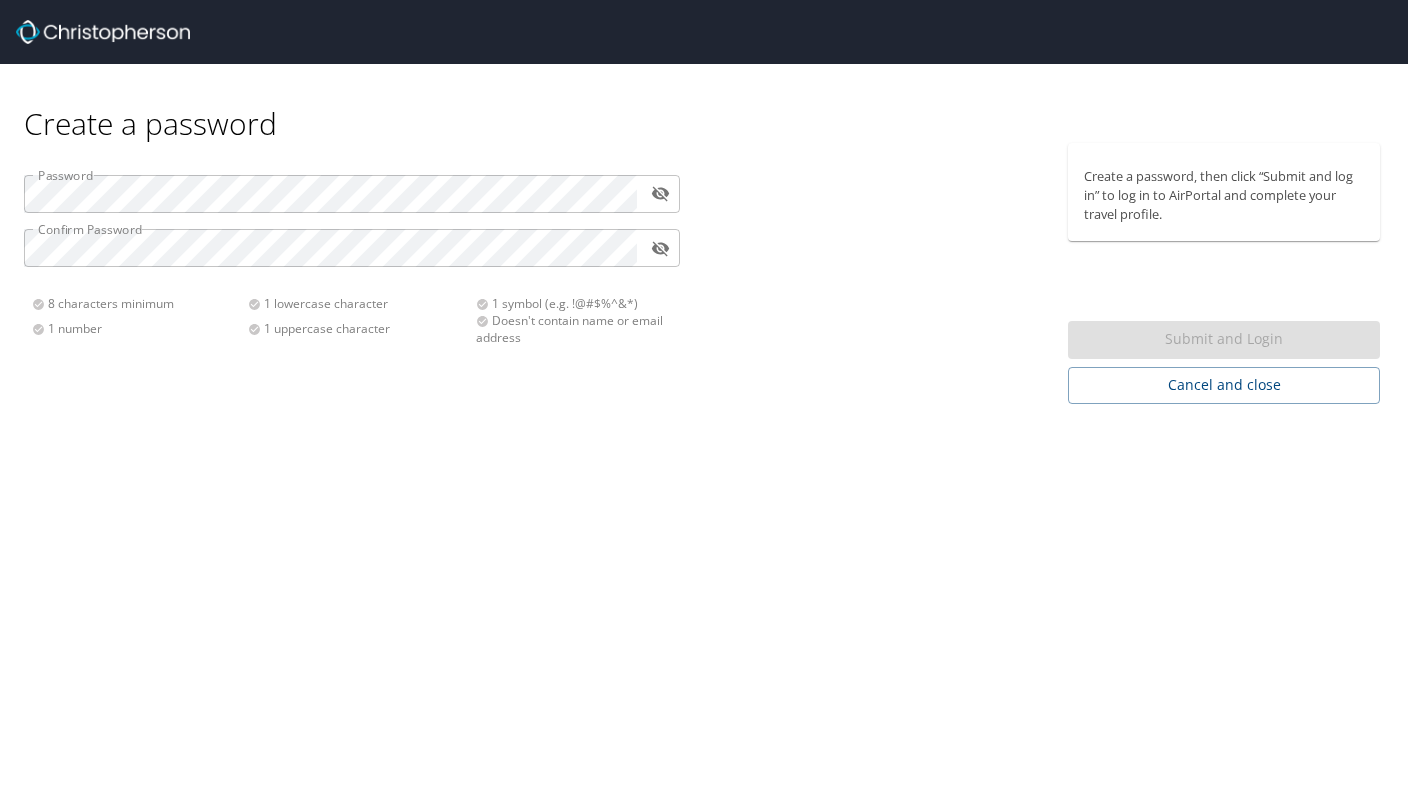 scroll, scrollTop: 0, scrollLeft: 0, axis: both 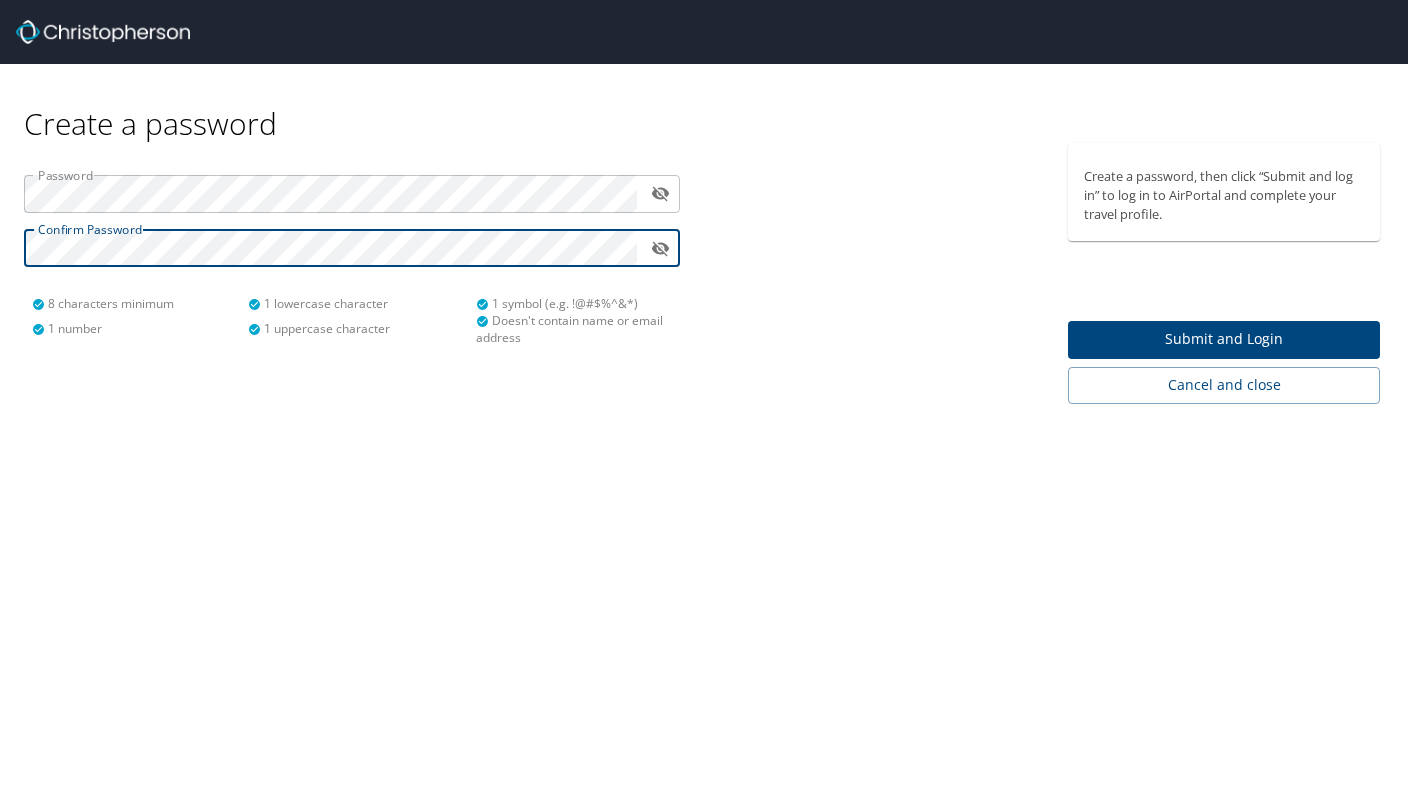 click 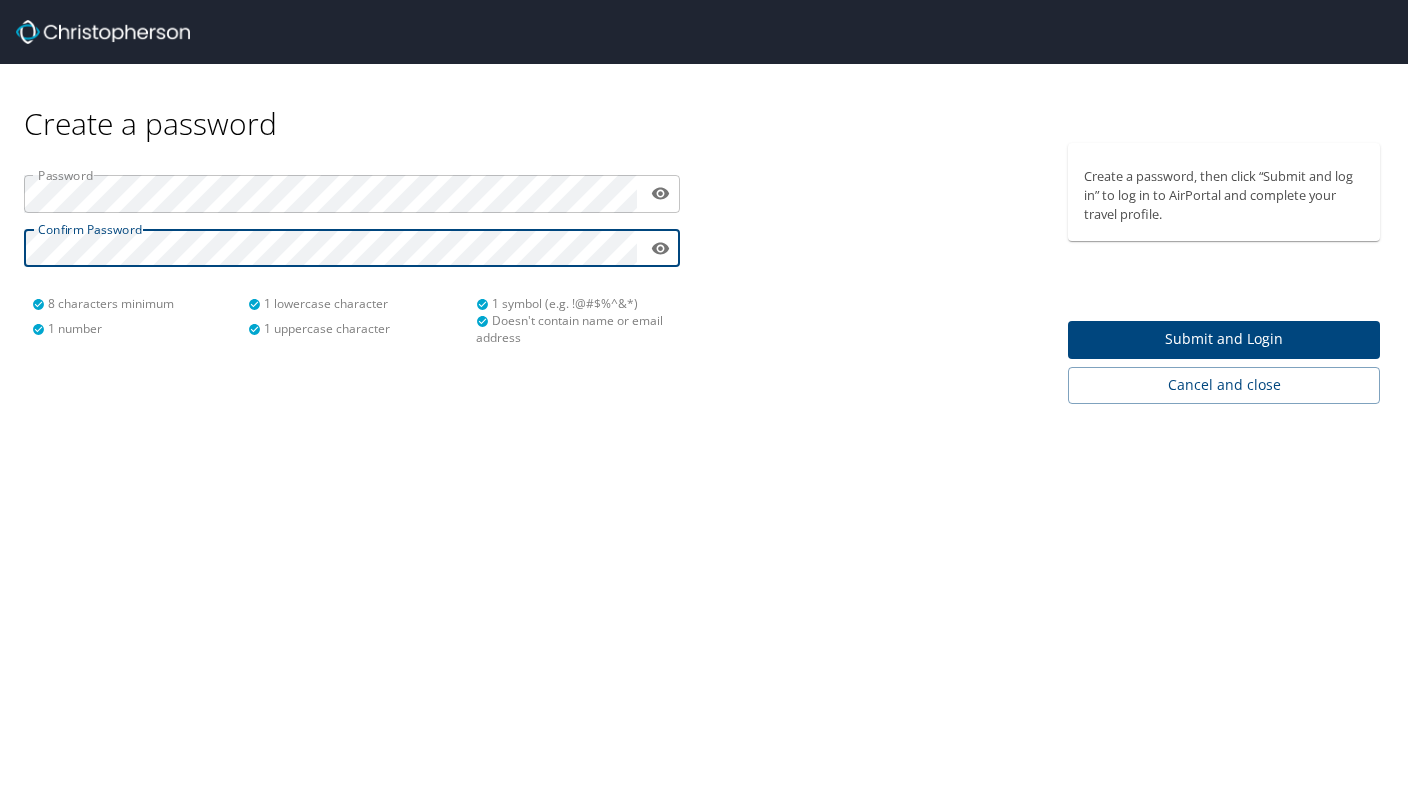 click 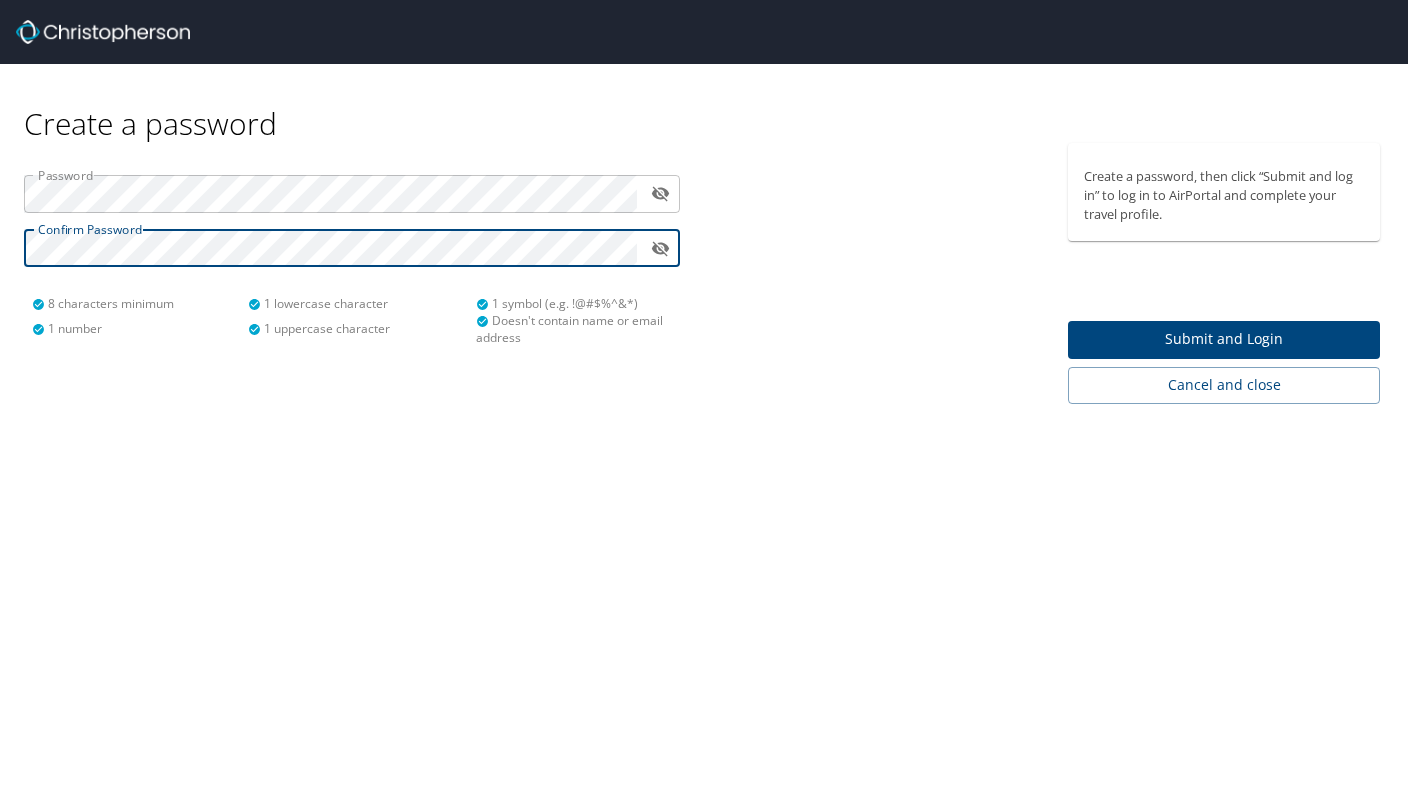 click 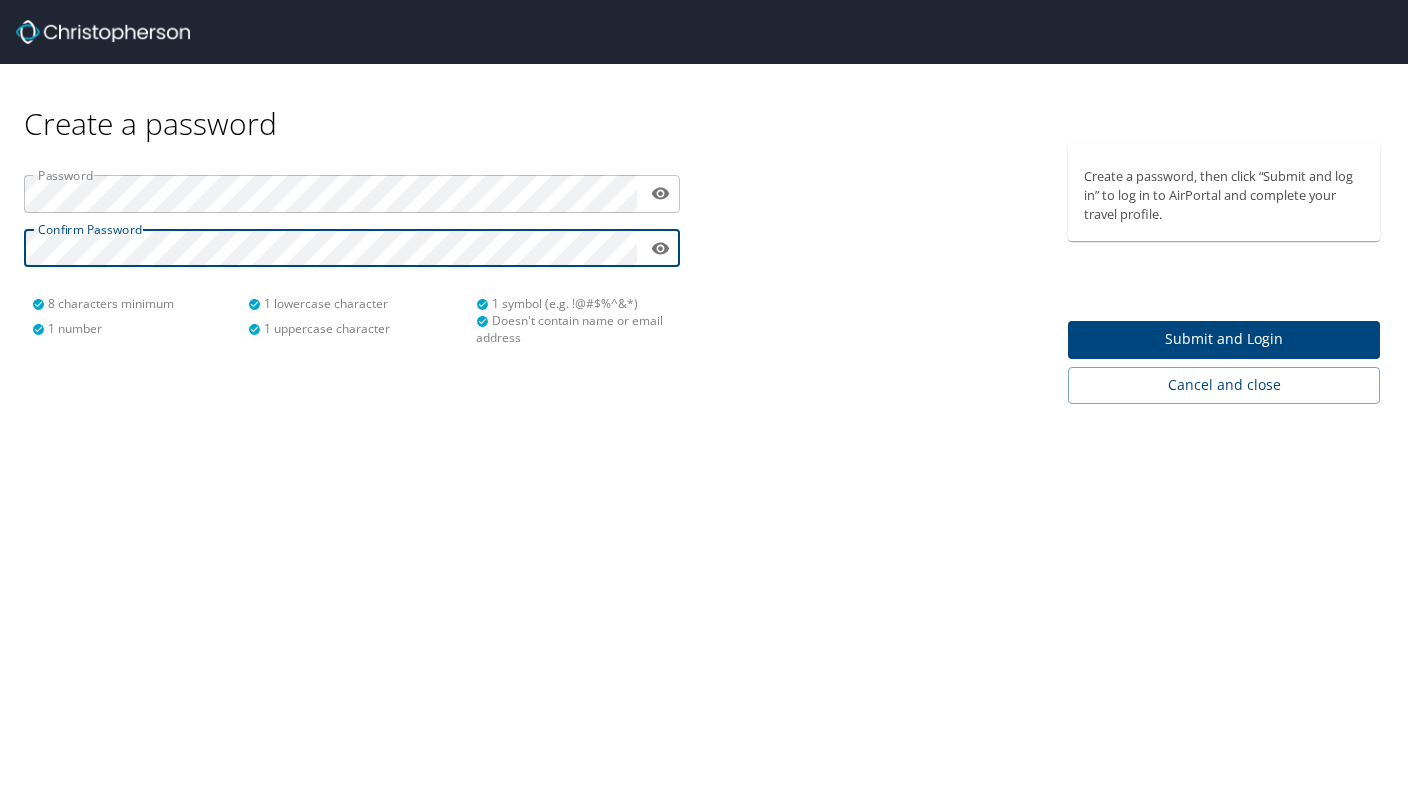 click on "Submit and Login" at bounding box center (1224, 339) 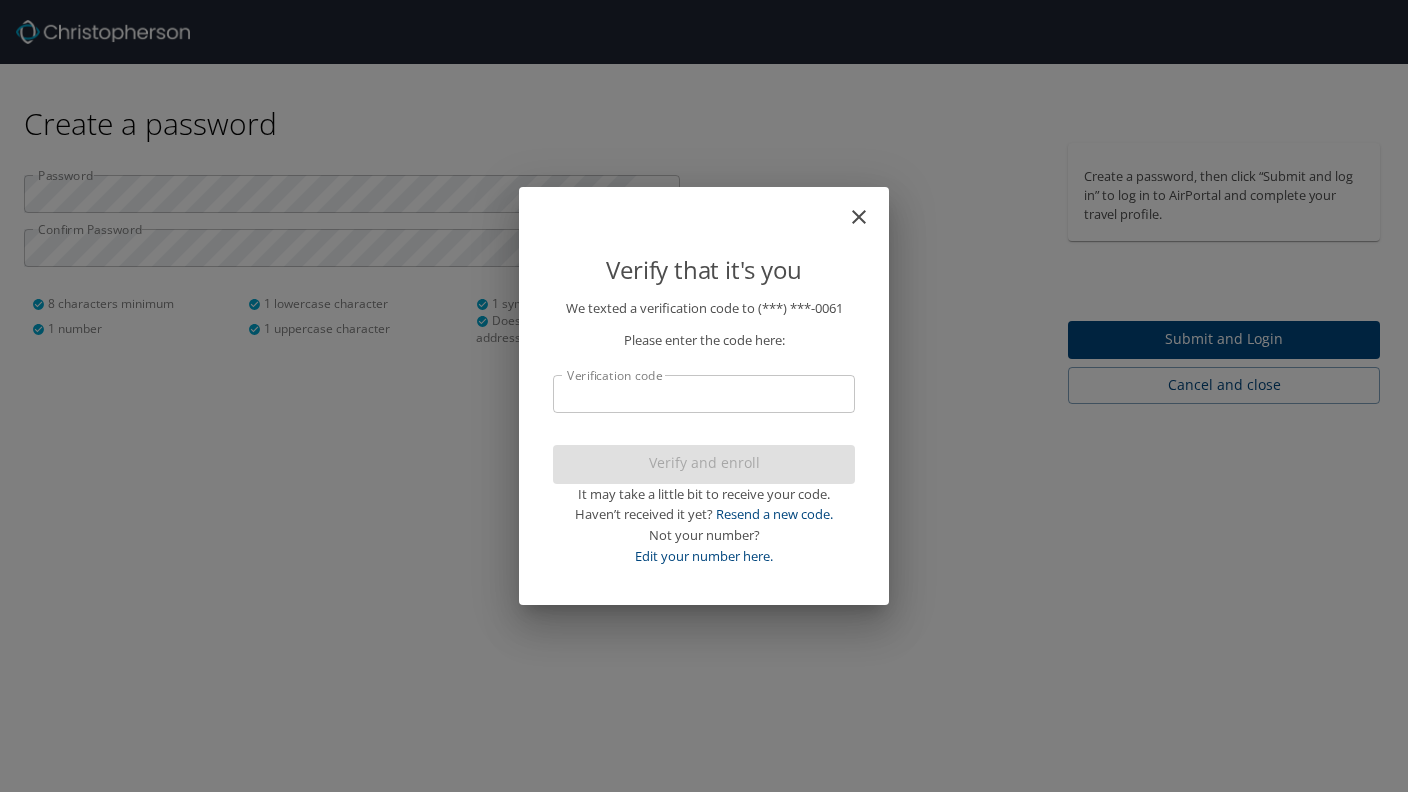 click on "Verification code" at bounding box center (704, 394) 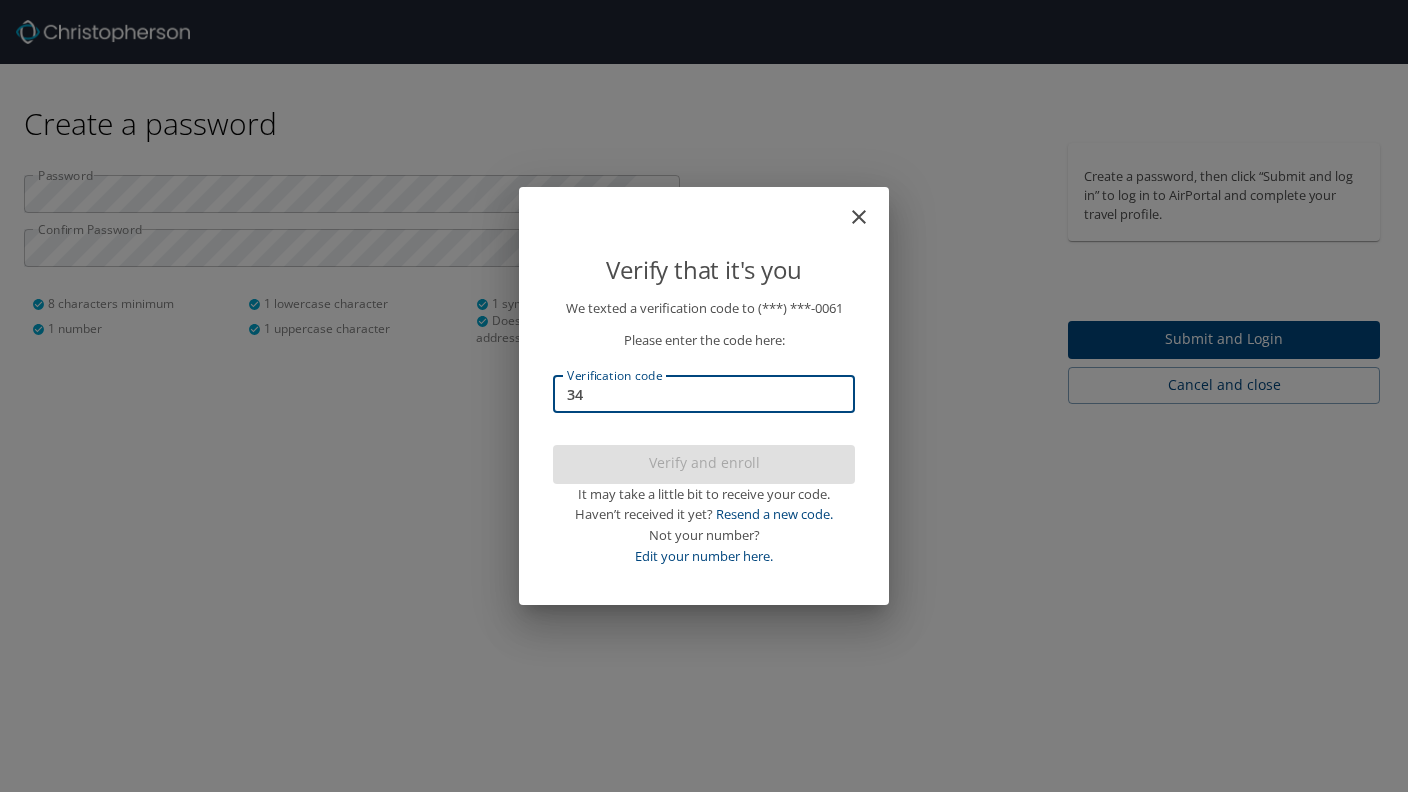 type on "3" 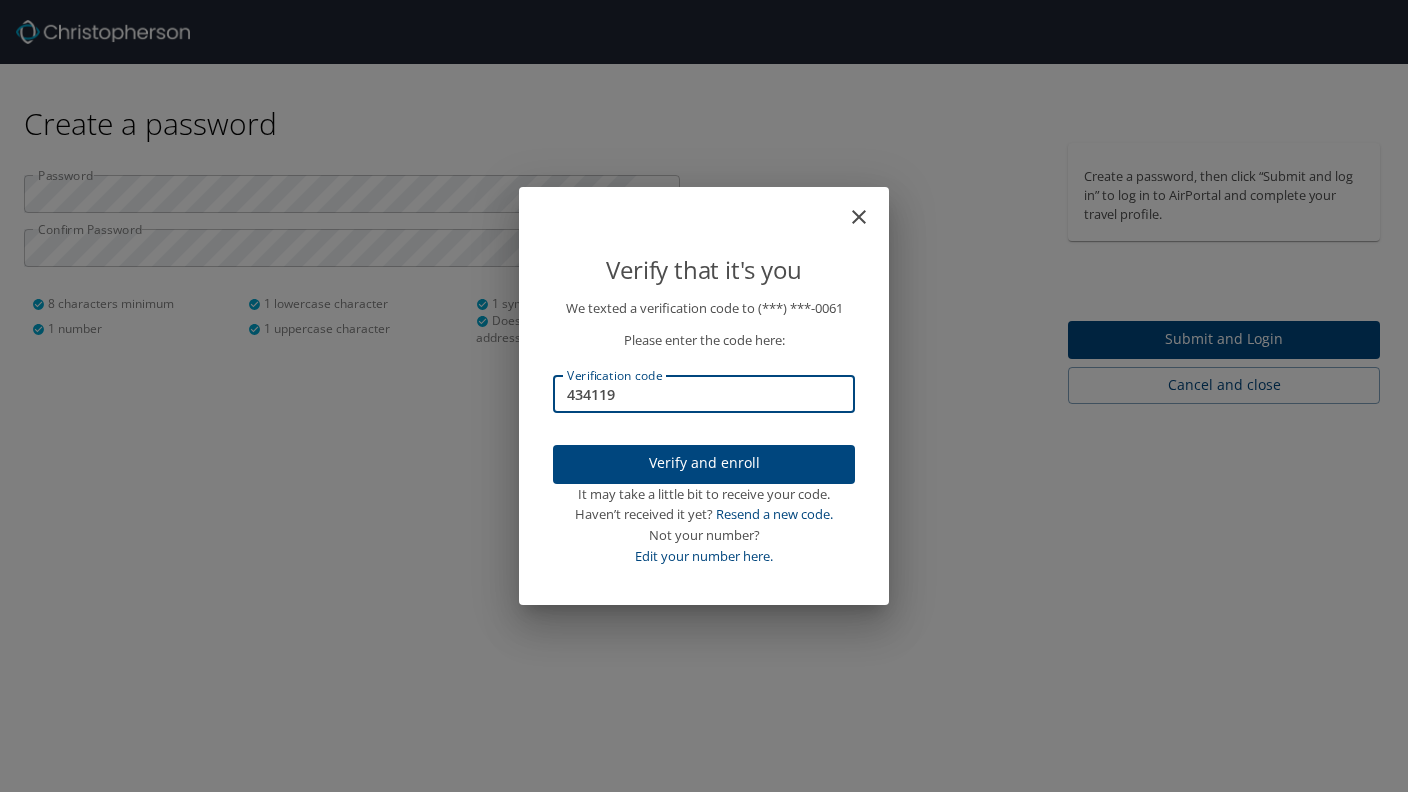 type on "434119" 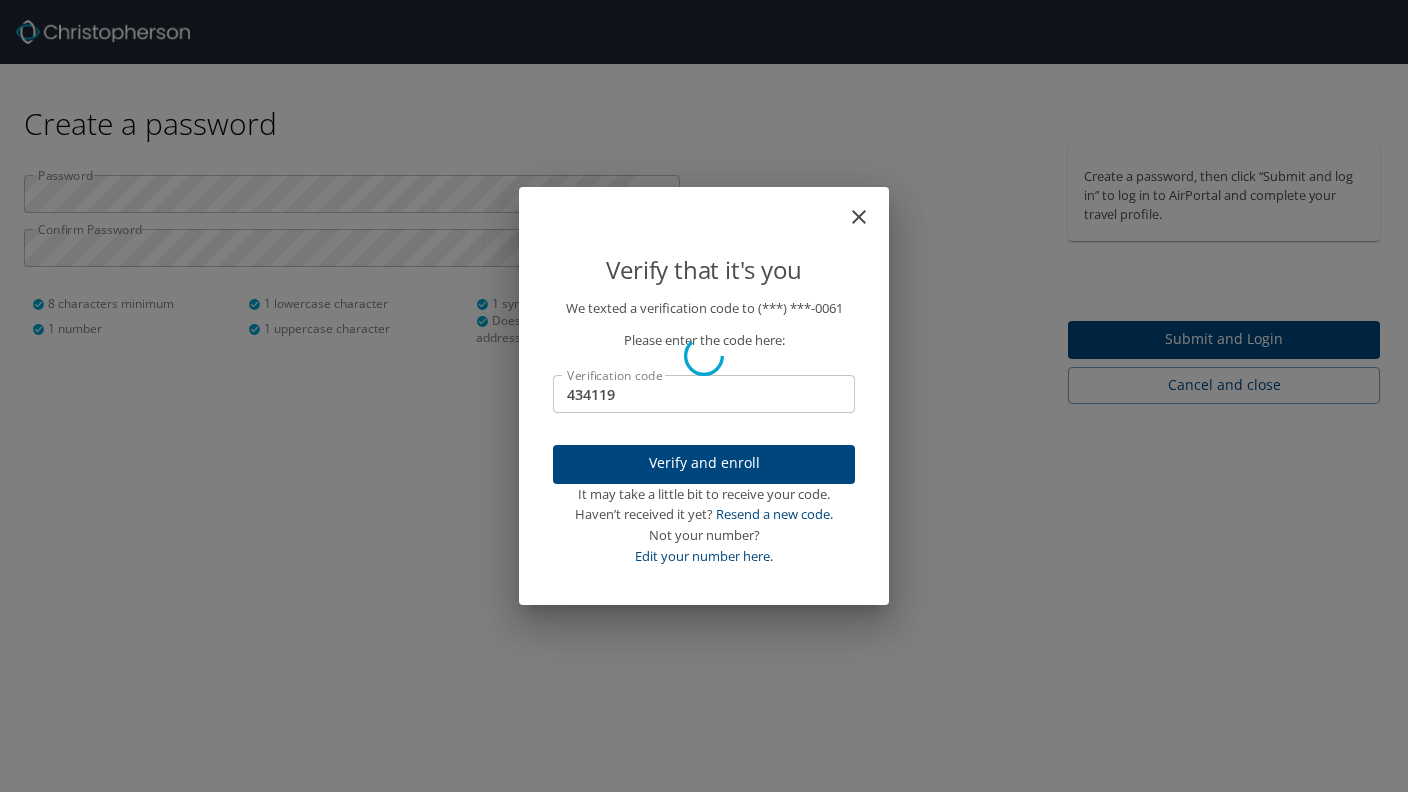 type 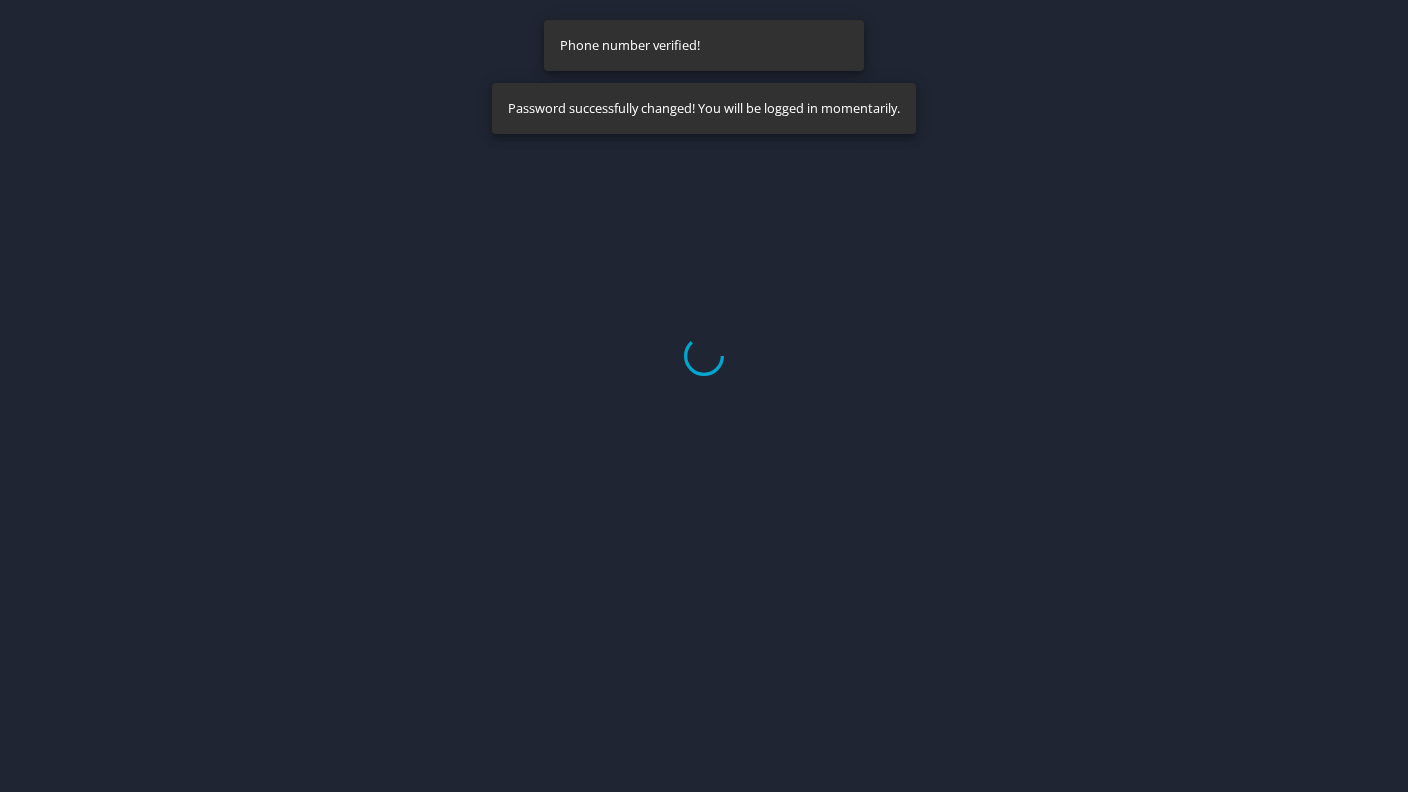 select on "US" 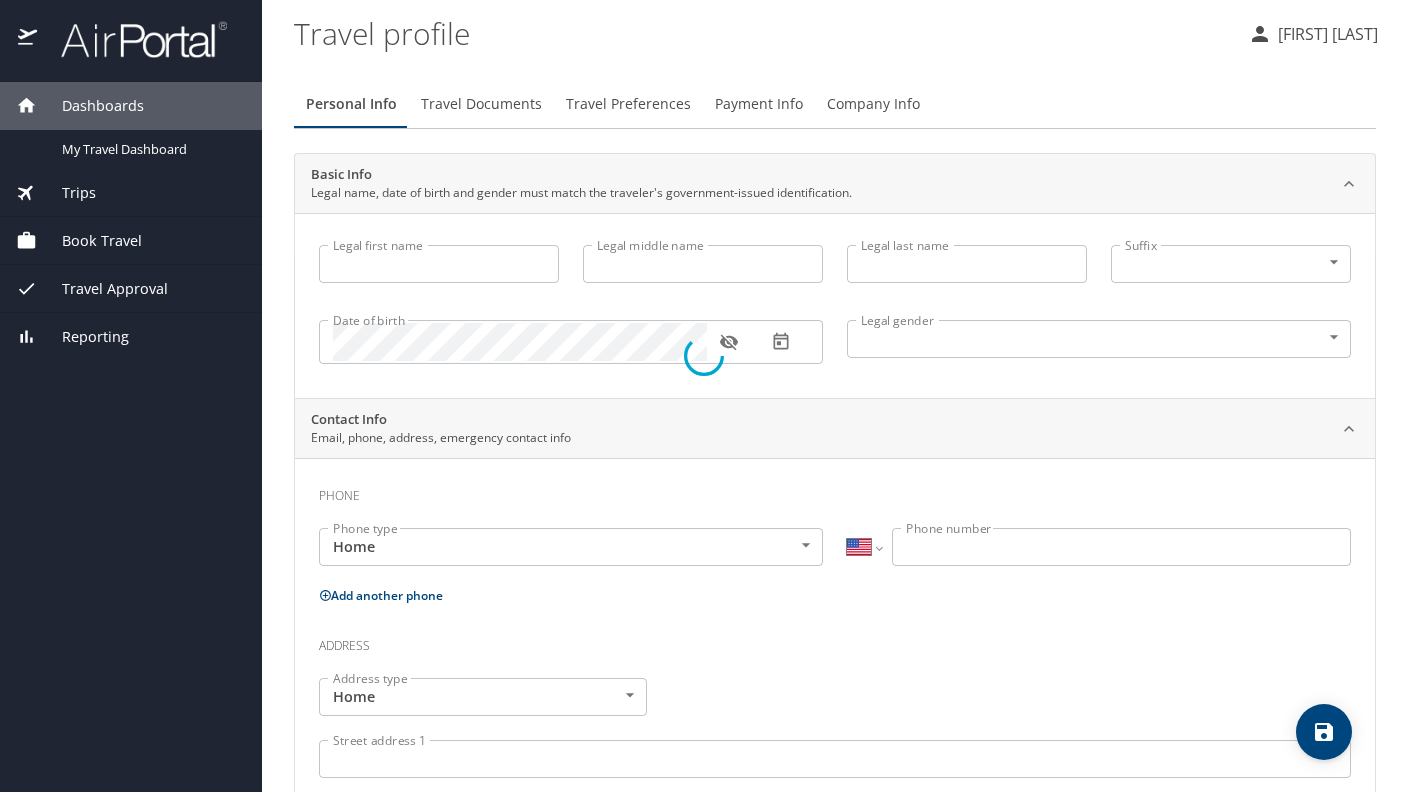 select on "US" 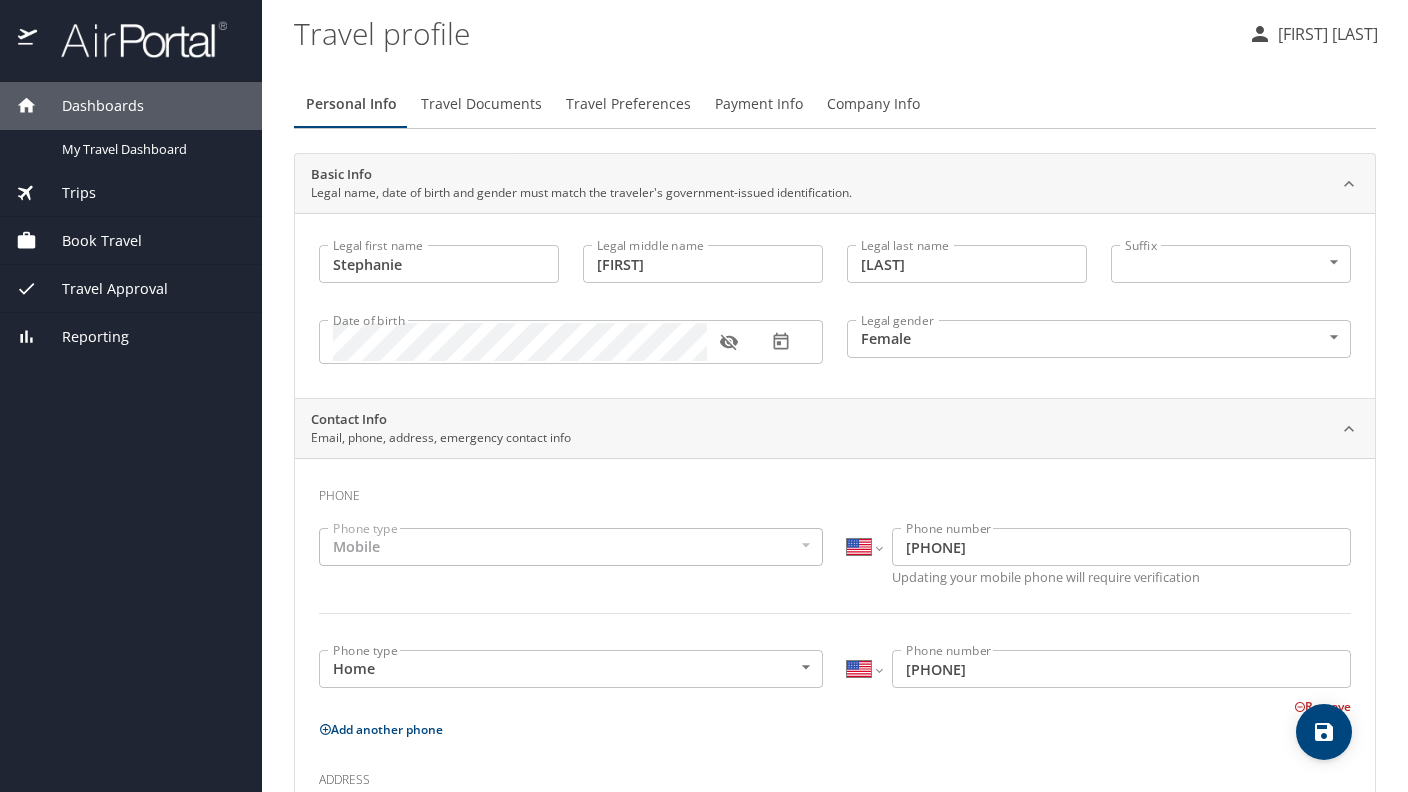 type on "Stephanie" 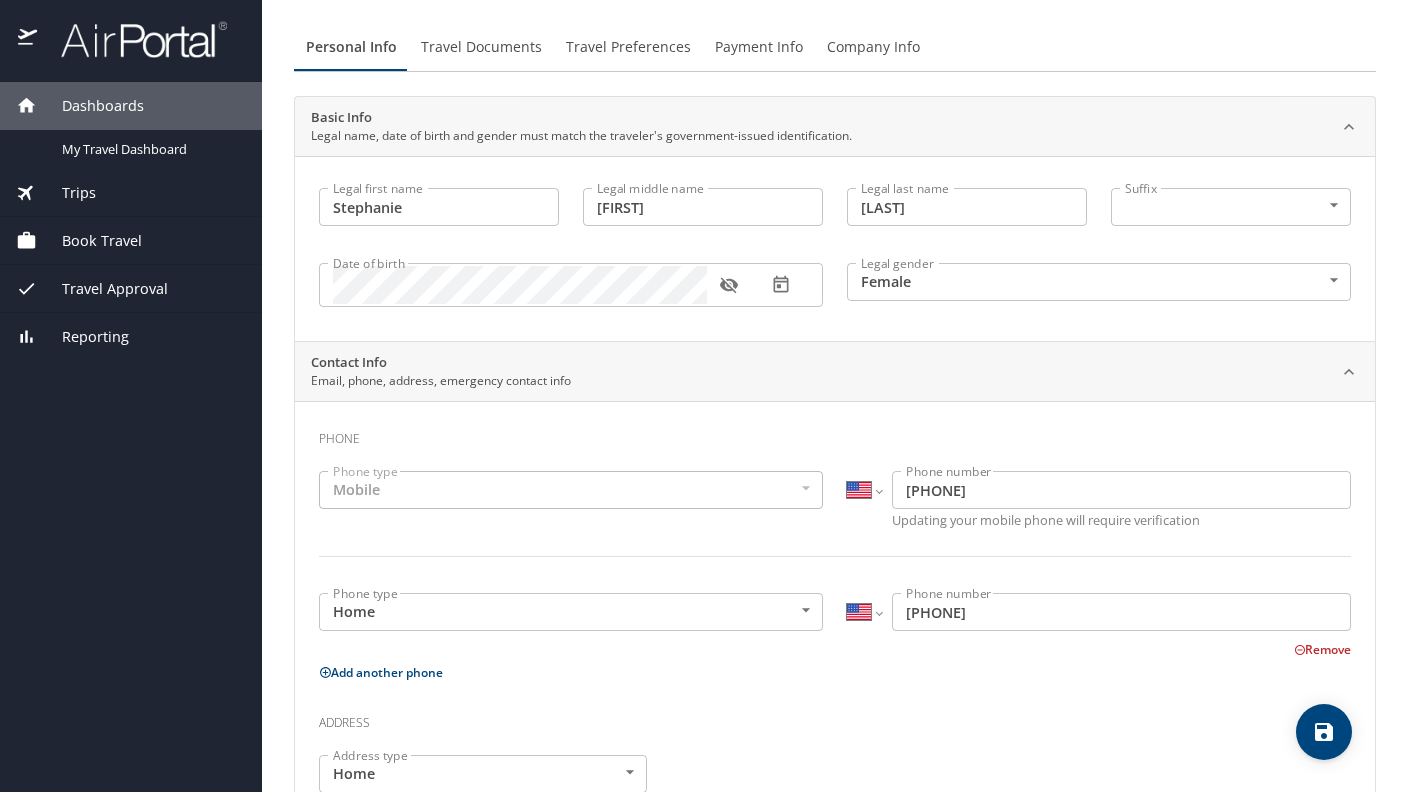 scroll, scrollTop: 0, scrollLeft: 0, axis: both 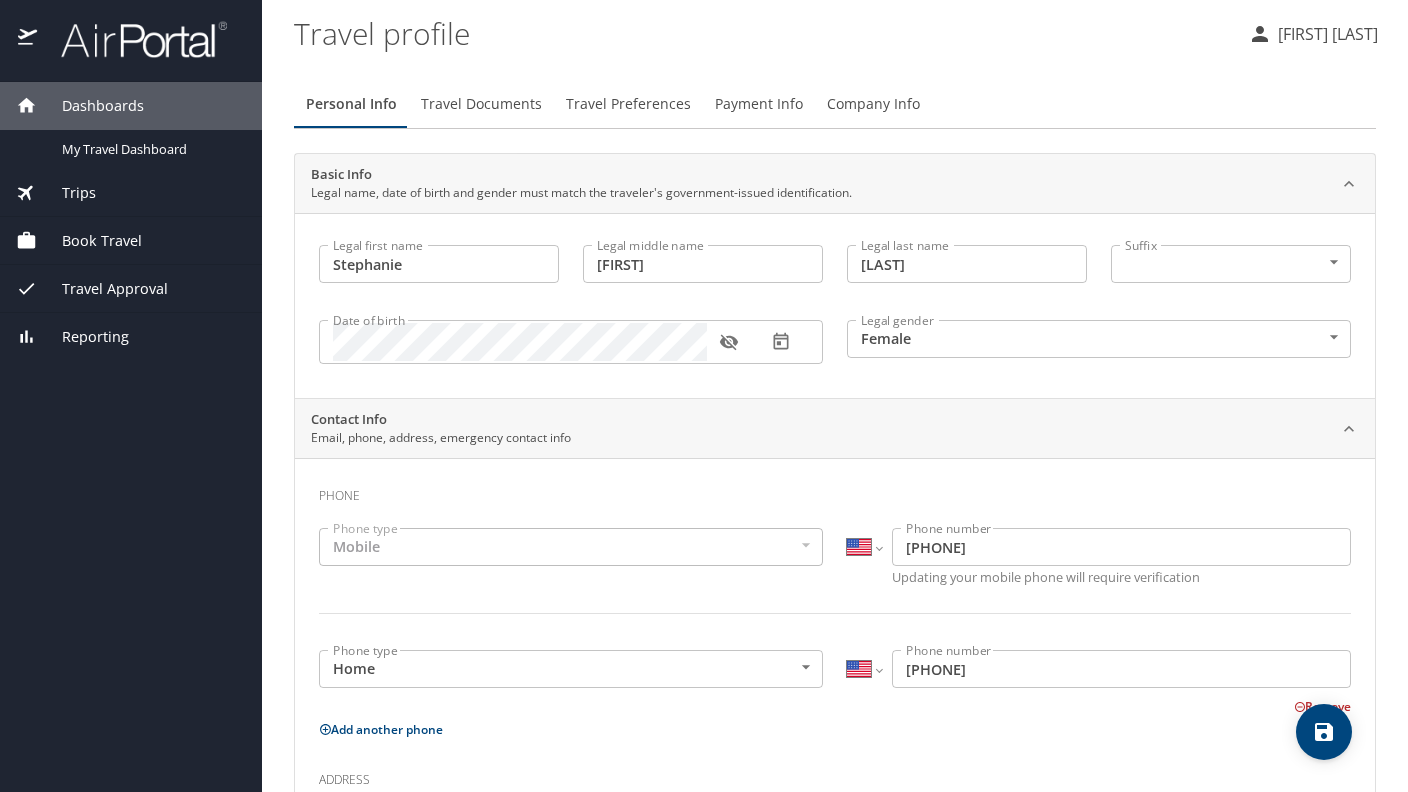 click on "Travel Documents" at bounding box center (481, 104) 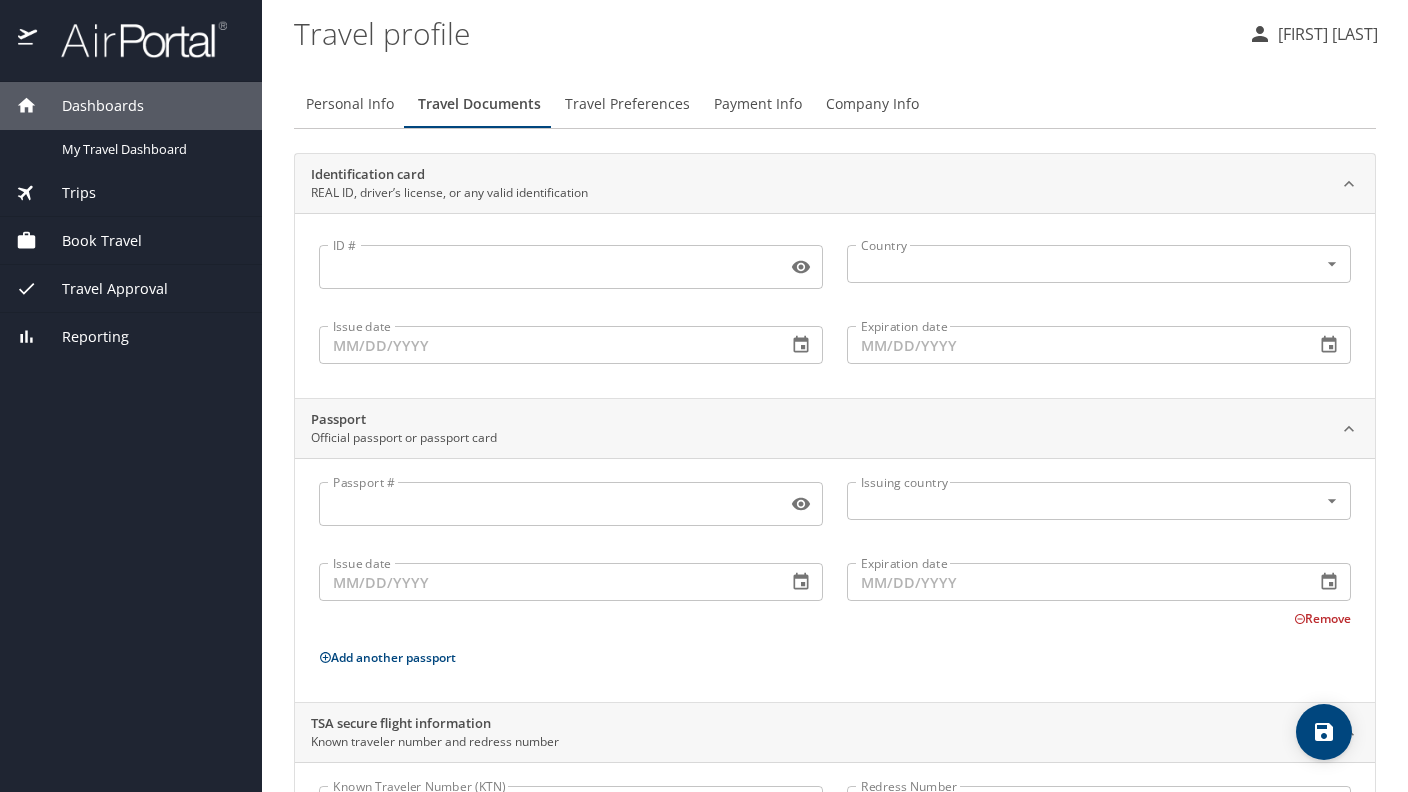 click on "Travel Preferences" at bounding box center (627, 104) 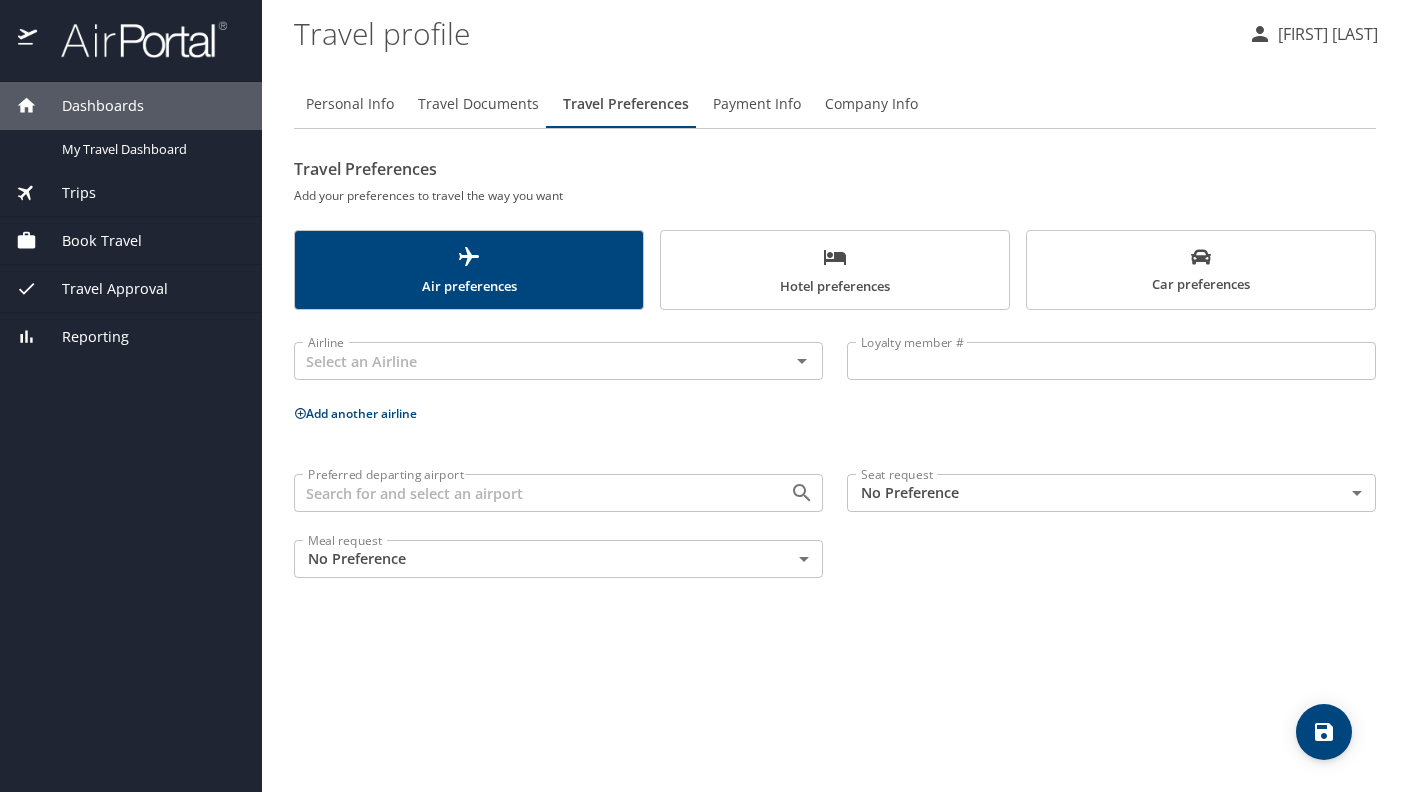 click on "Payment Info" at bounding box center [757, 104] 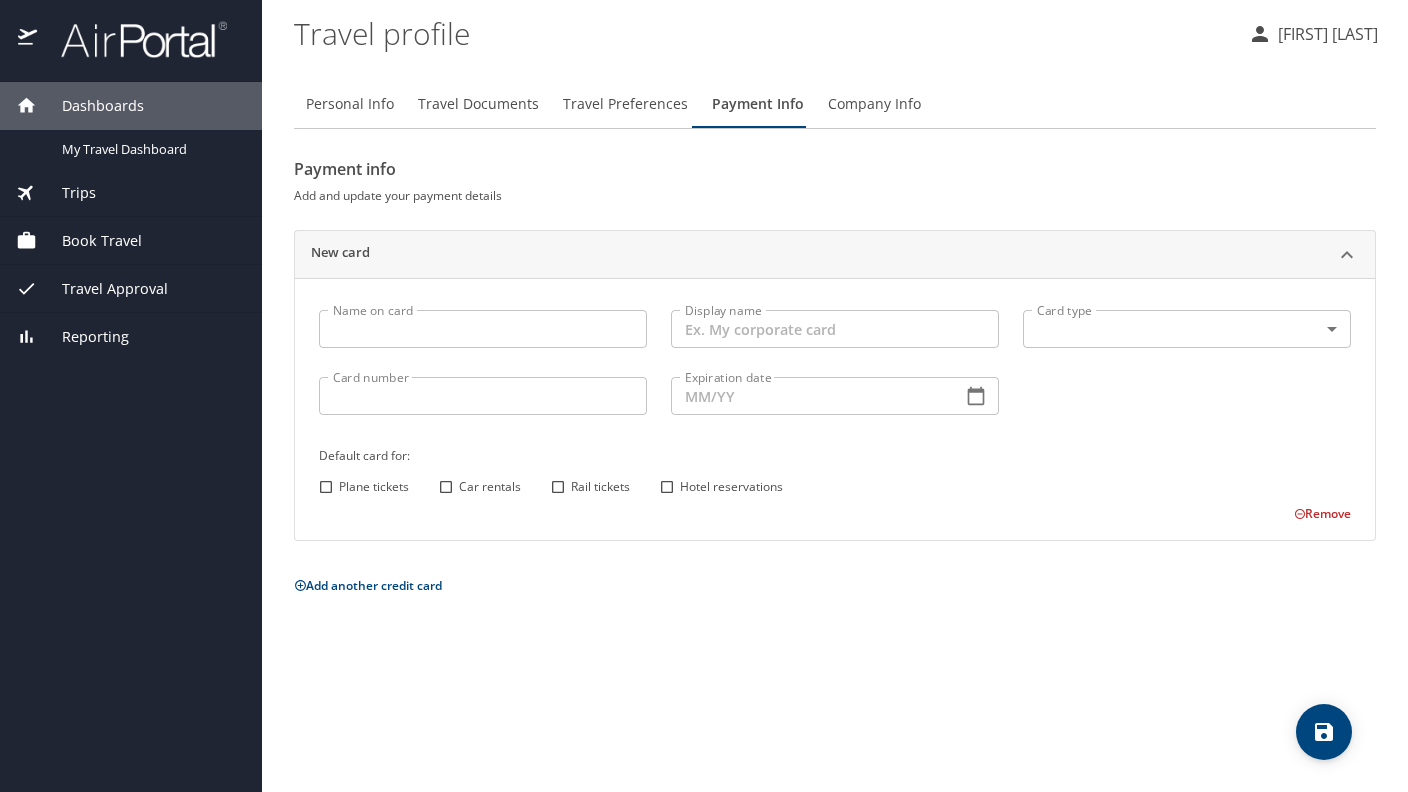 click on "Company Info" at bounding box center [874, 104] 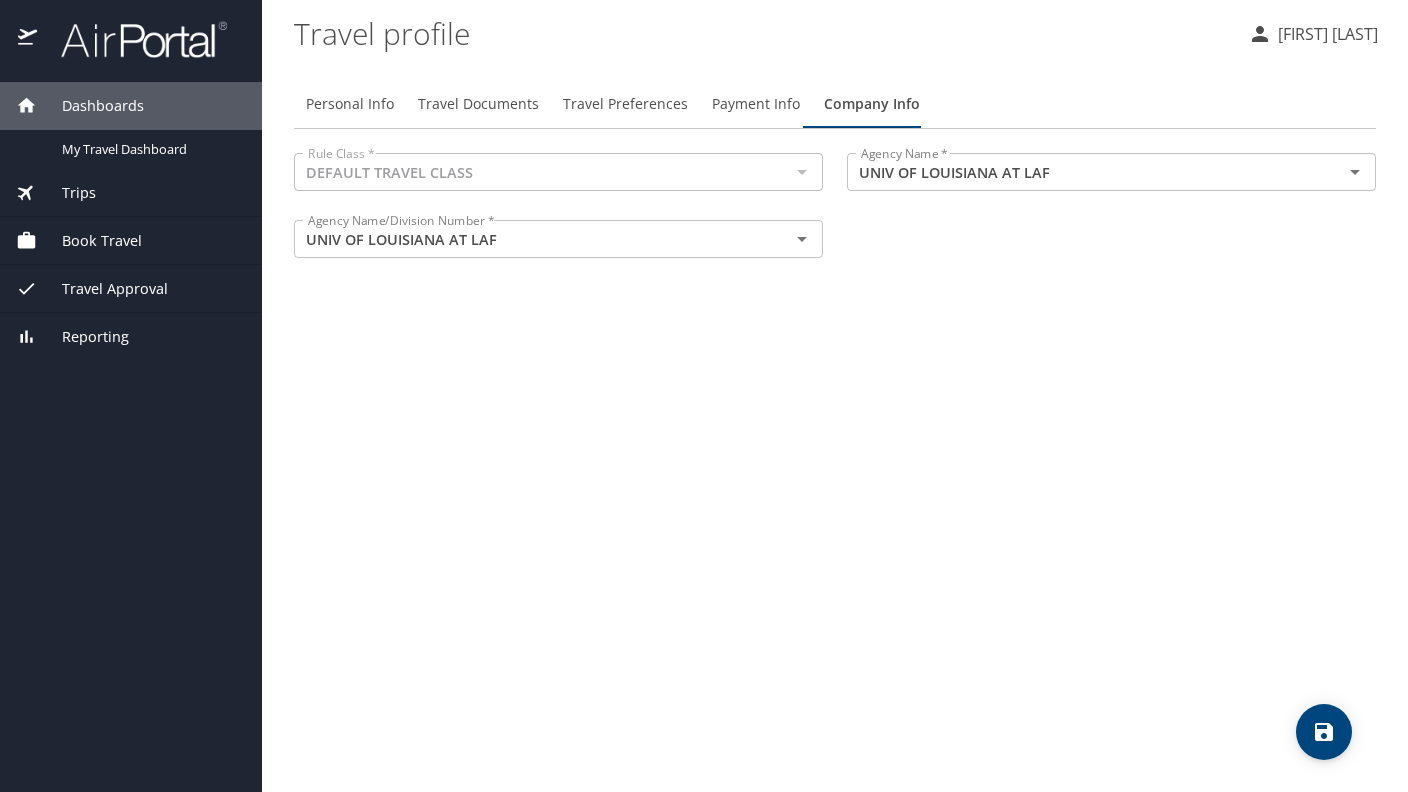 click on "Personal Info" at bounding box center (350, 104) 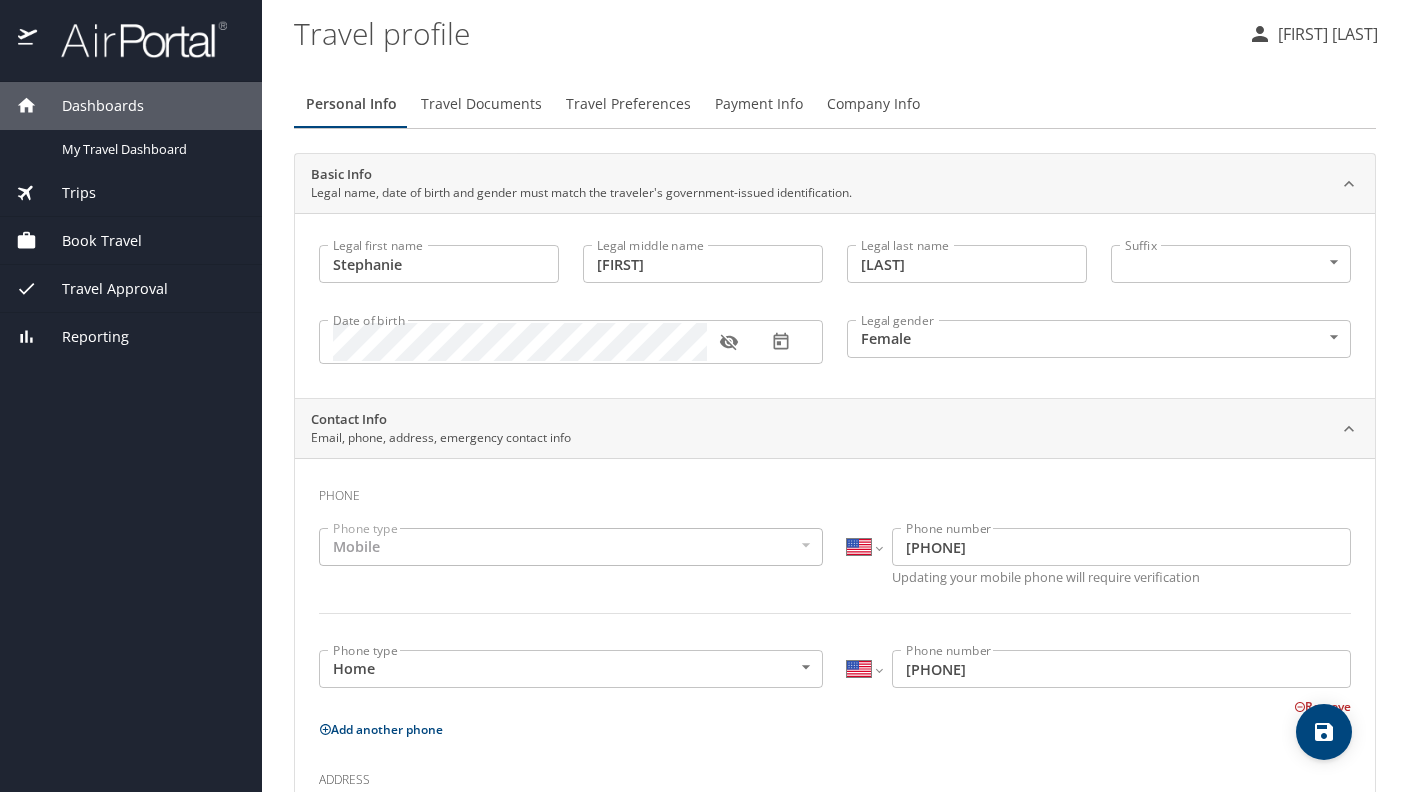 click on "Book Travel" at bounding box center [89, 241] 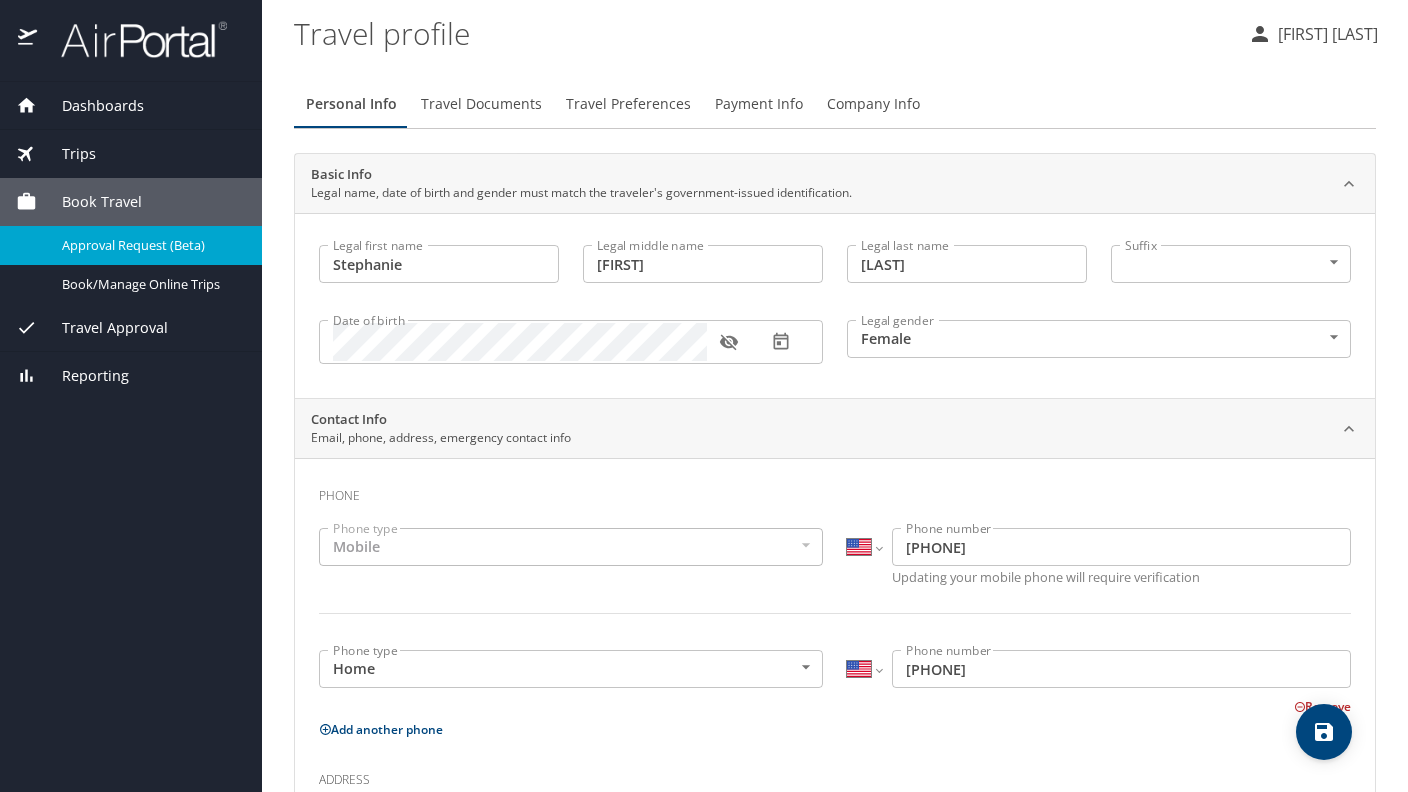 click on "Approval Request (Beta)" at bounding box center [150, 245] 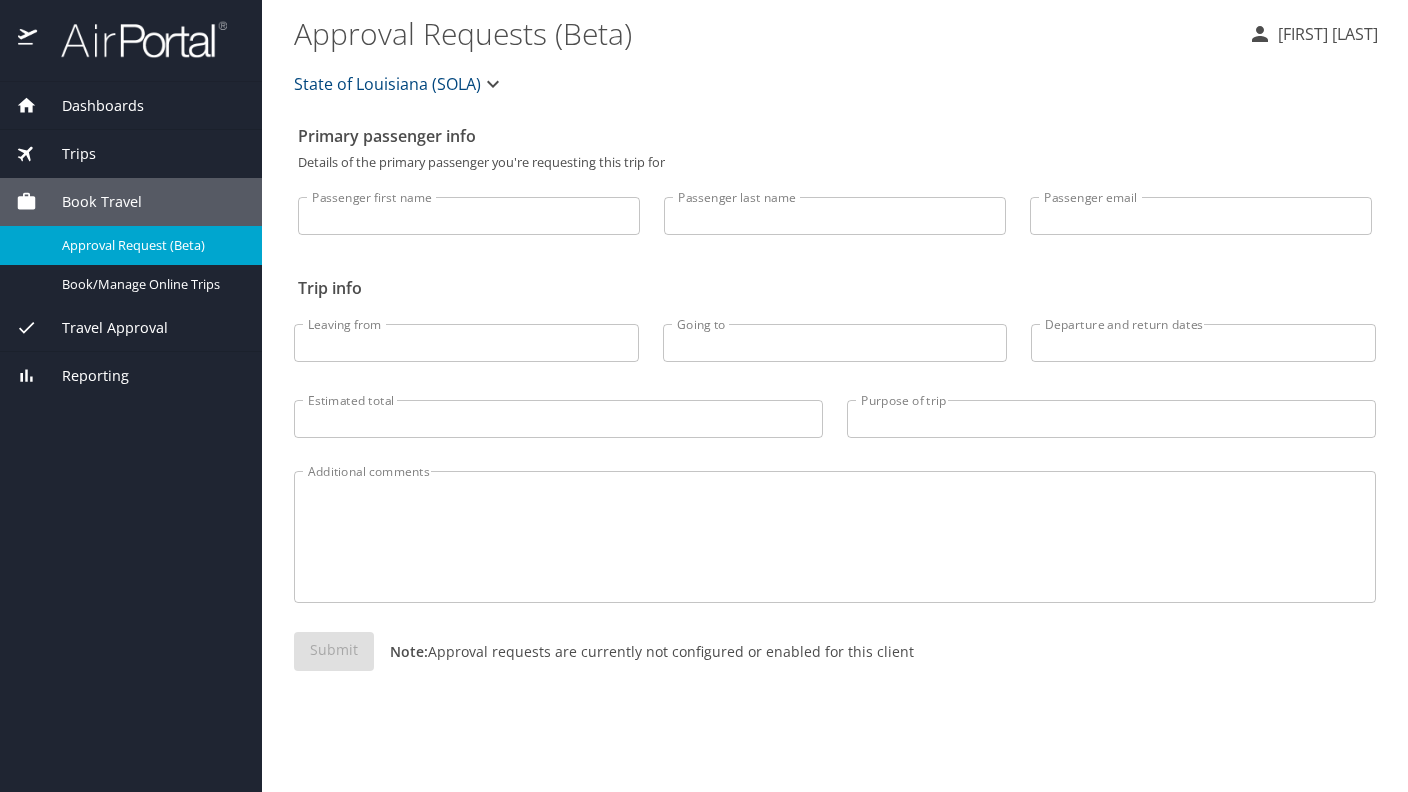 click 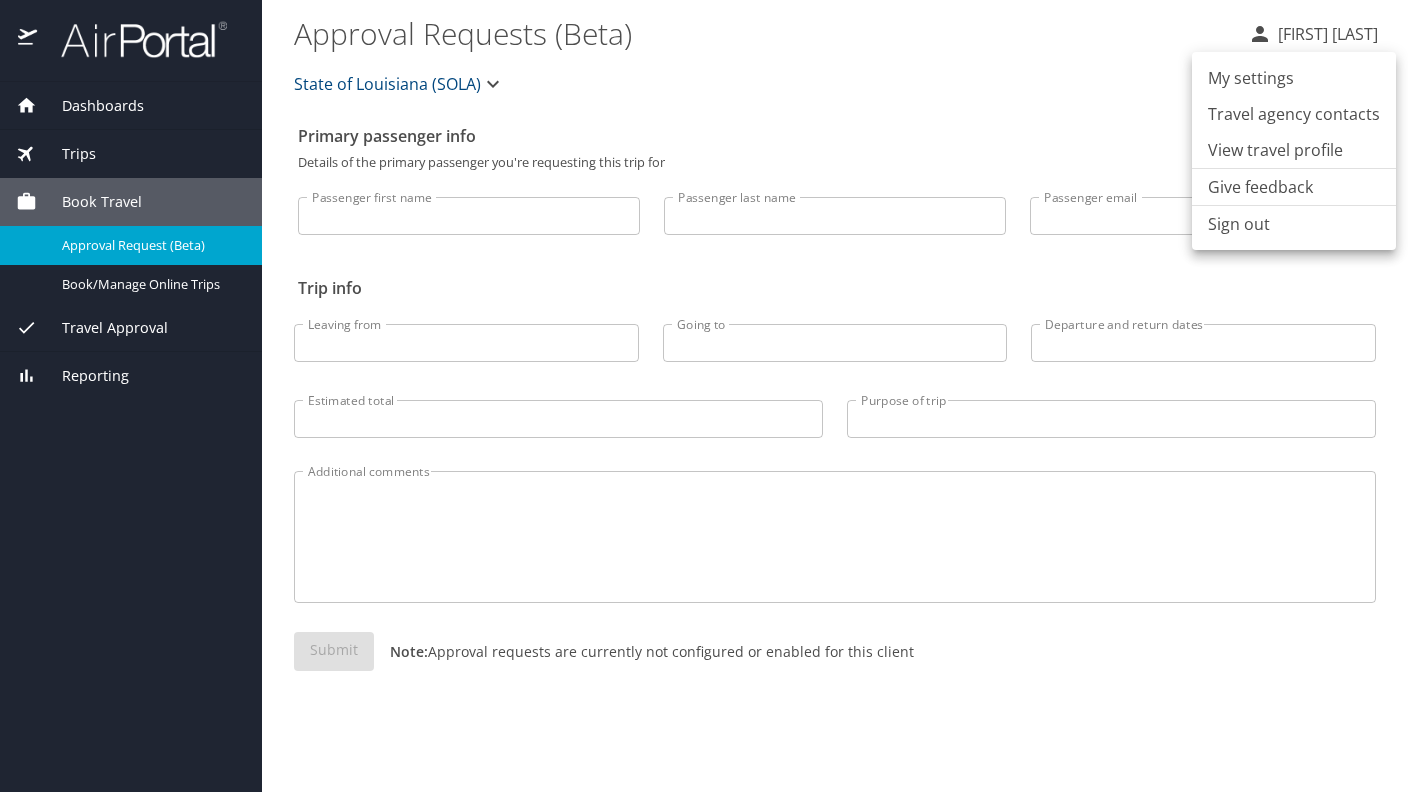 click at bounding box center (704, 396) 